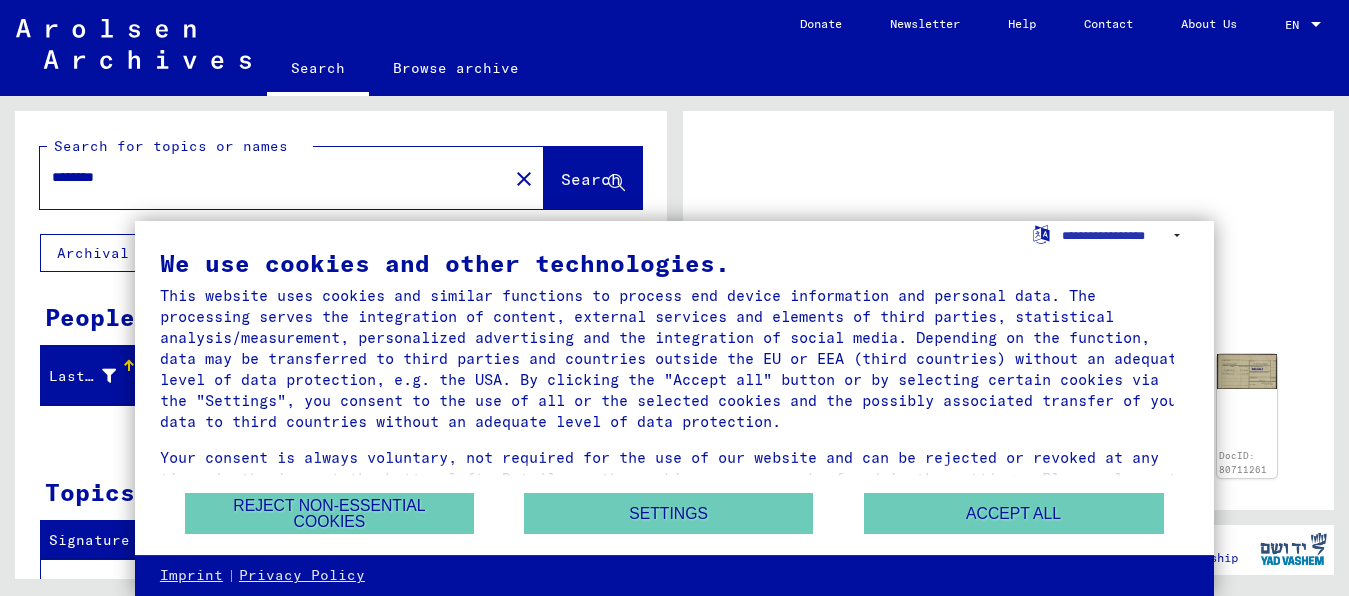 scroll, scrollTop: 0, scrollLeft: 0, axis: both 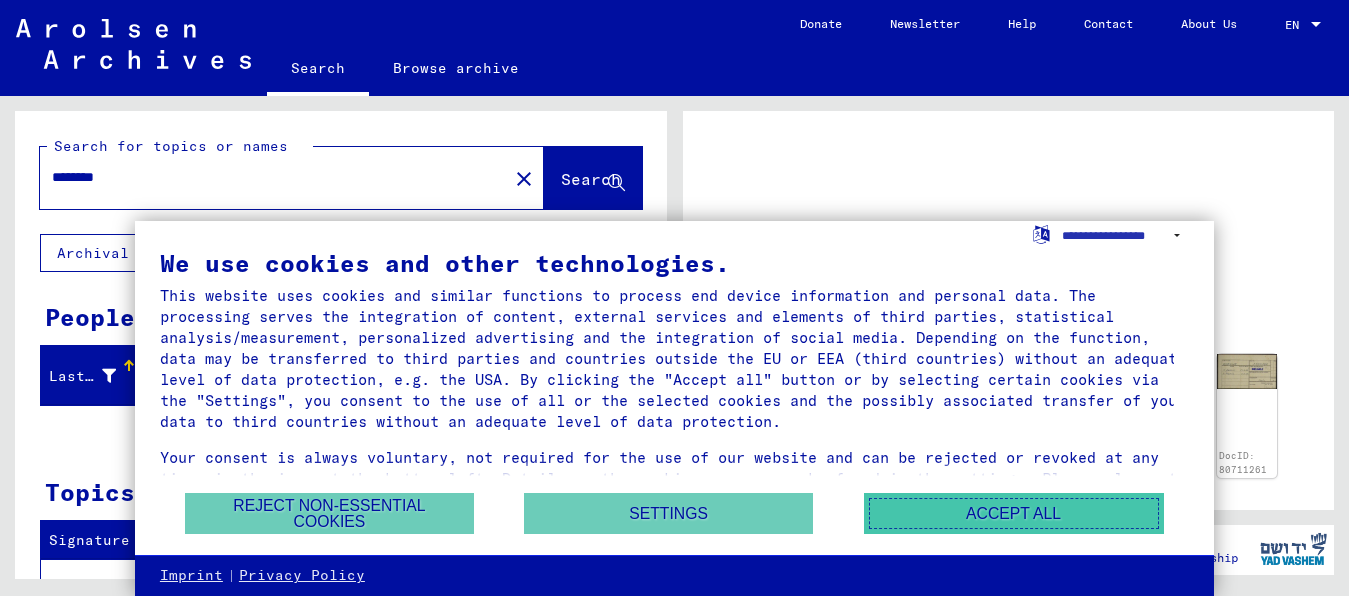 click on "Accept all" at bounding box center [1014, 513] 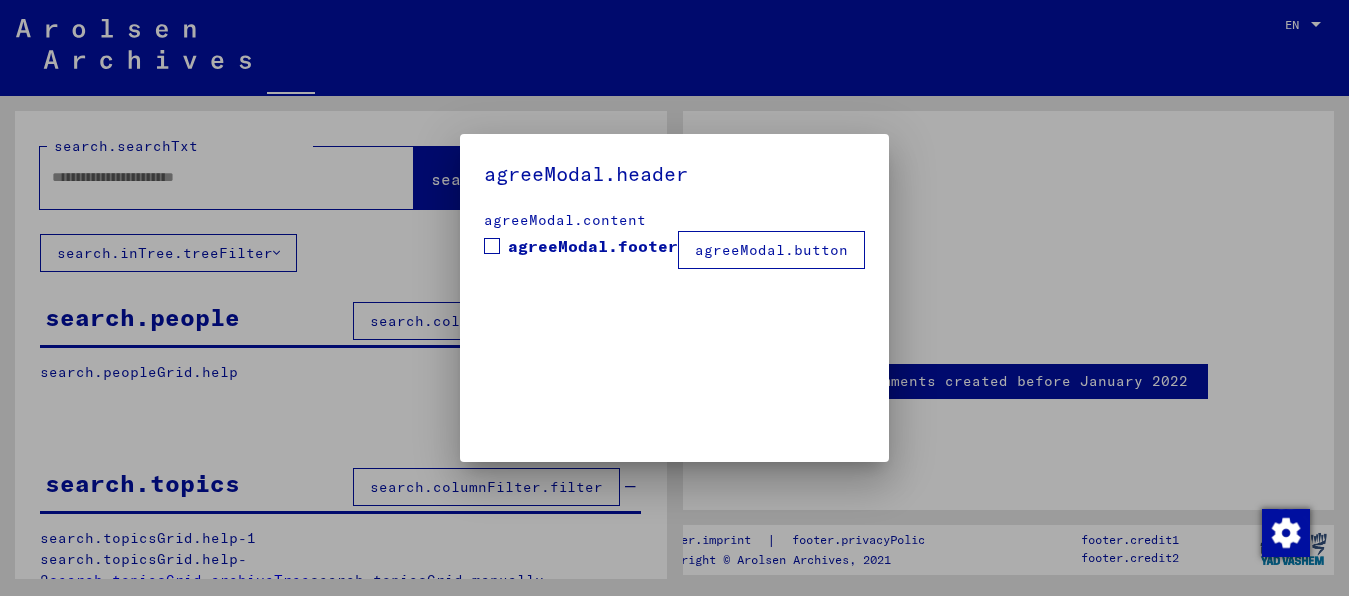 type on "********" 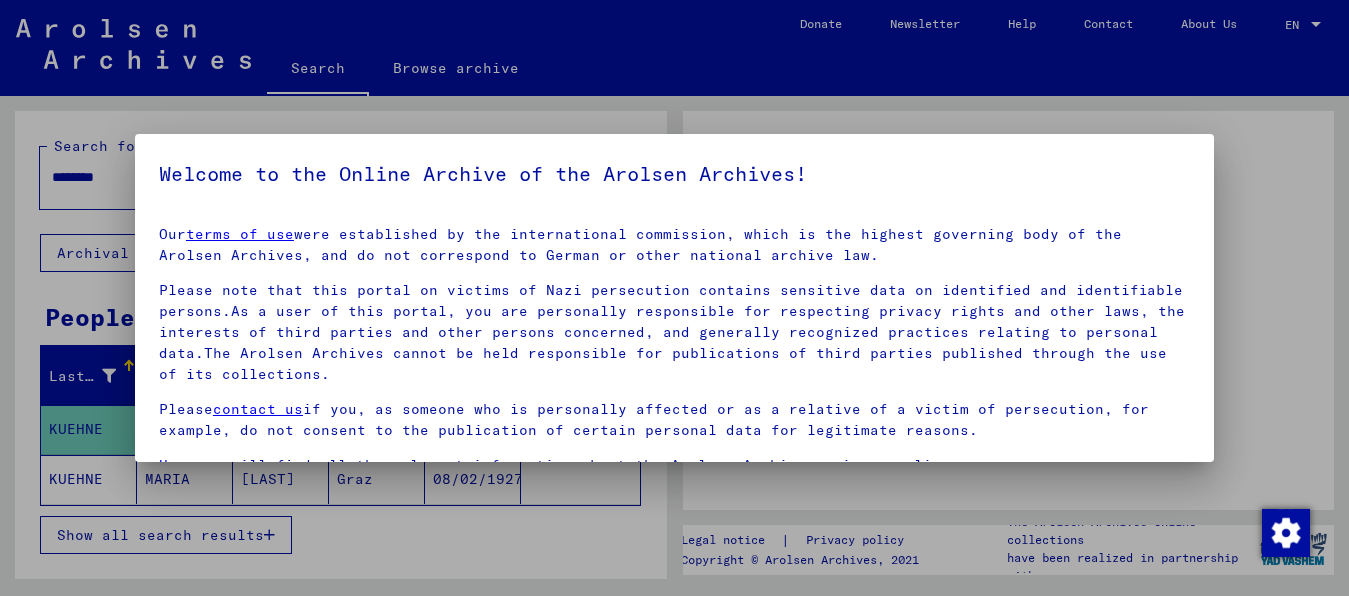 click at bounding box center (674, 298) 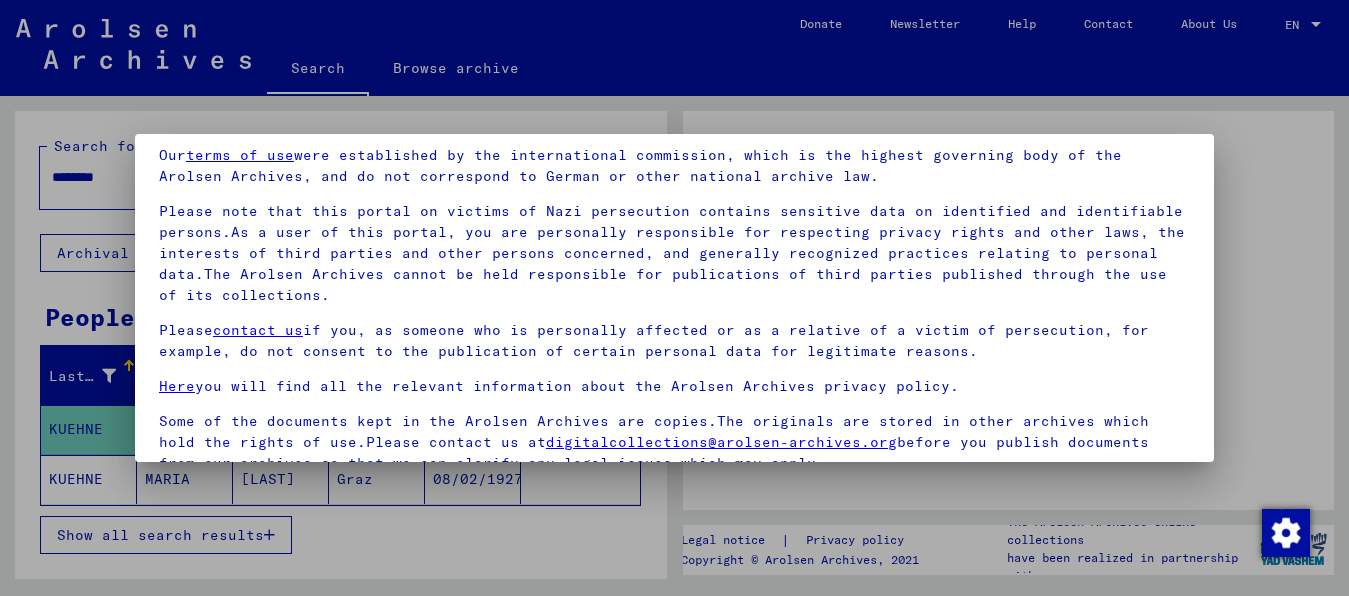 scroll, scrollTop: 159, scrollLeft: 0, axis: vertical 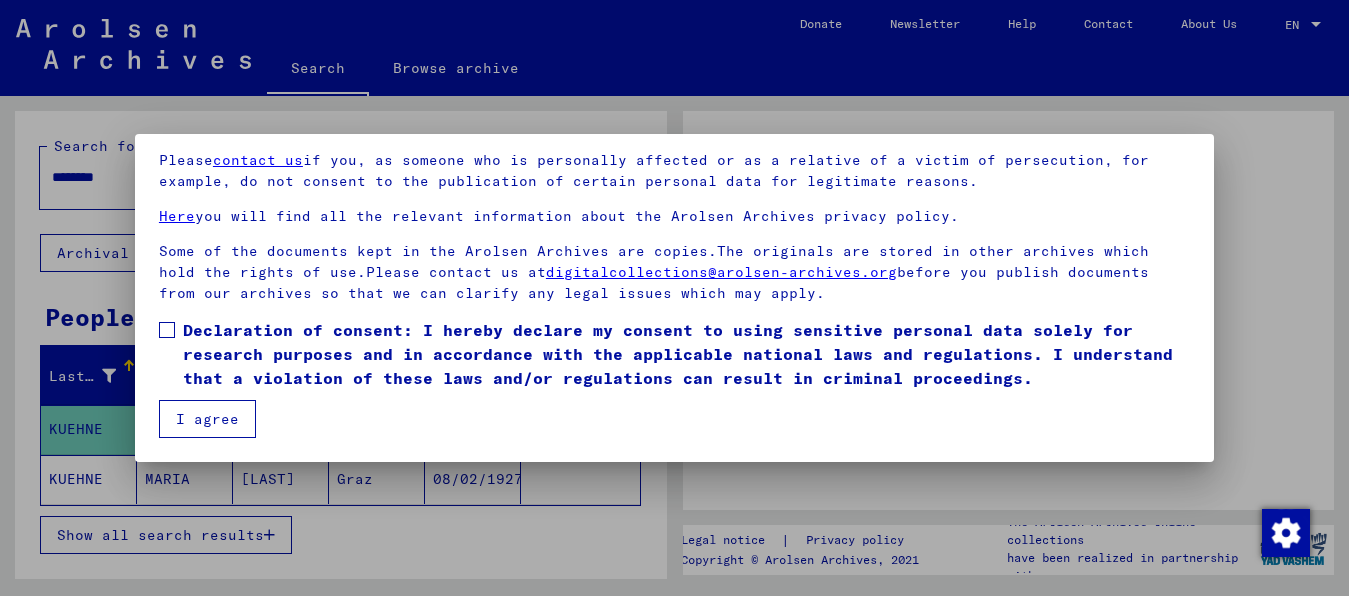 click on "I agree" at bounding box center (207, 419) 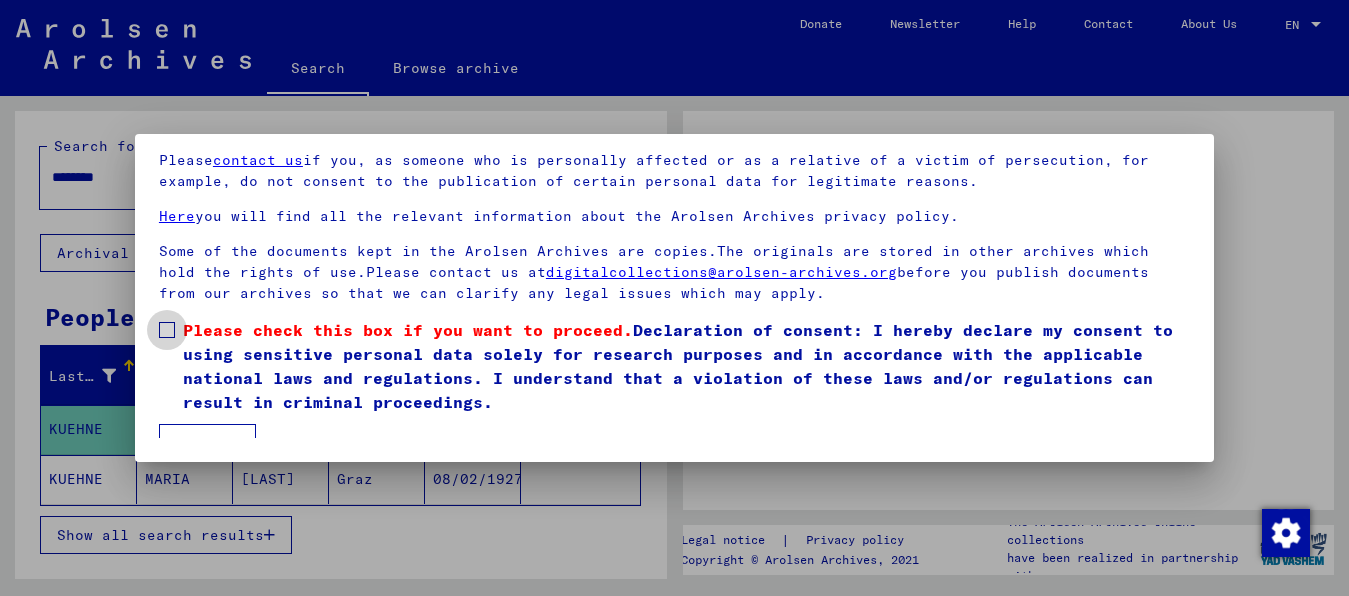 click at bounding box center (167, 330) 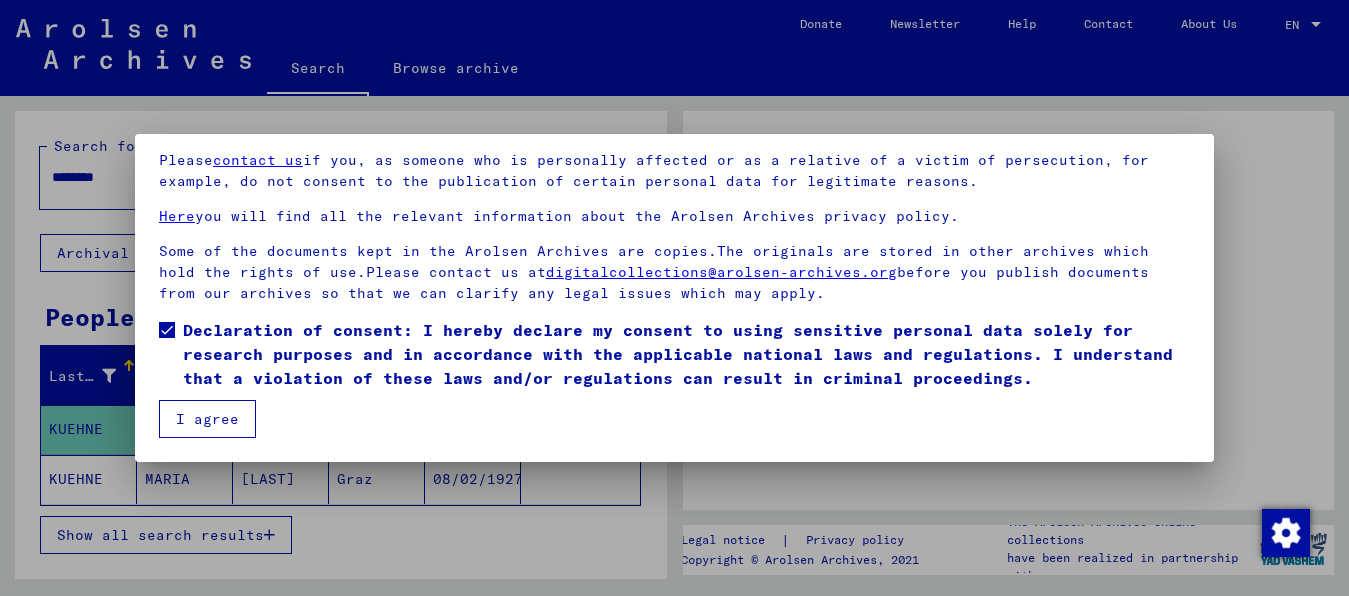 click on "I agree" at bounding box center (207, 419) 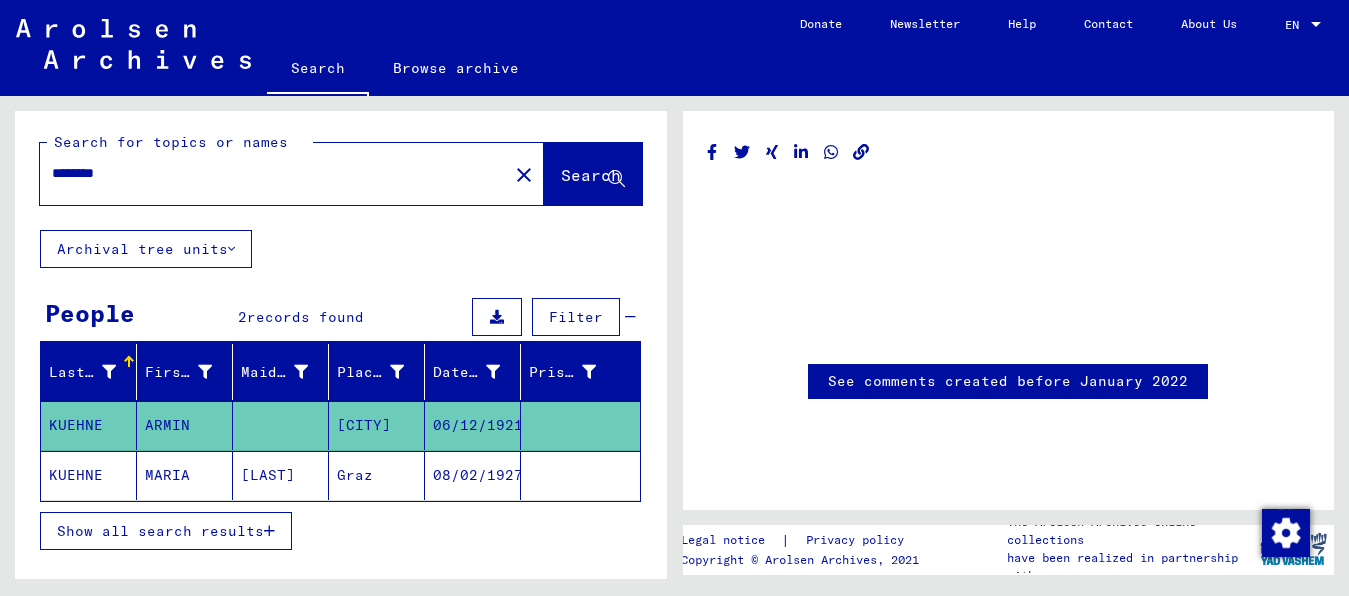 scroll, scrollTop: 0, scrollLeft: 0, axis: both 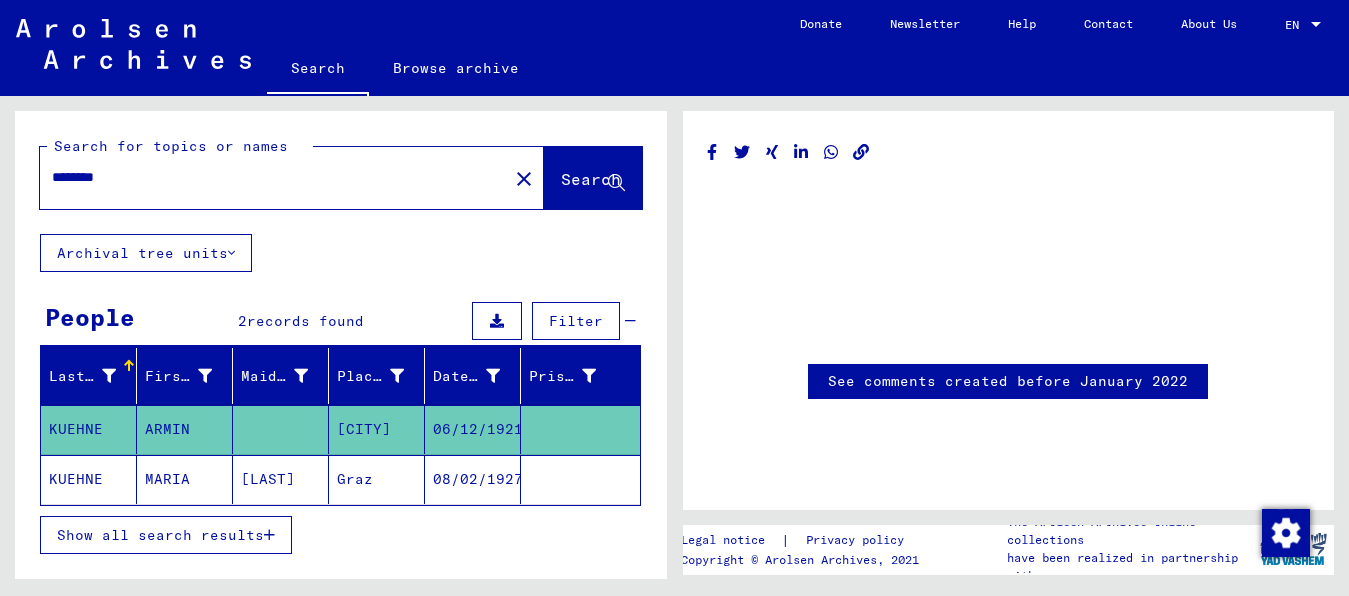 click on "********" at bounding box center (274, 177) 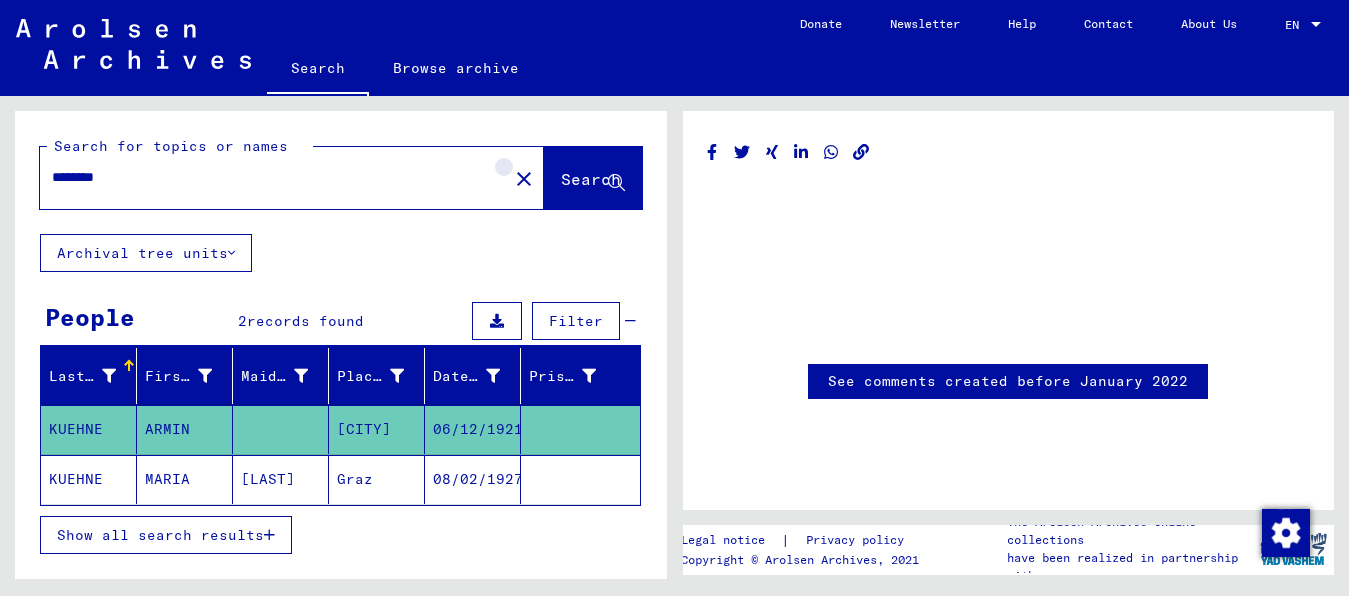 click on "close" 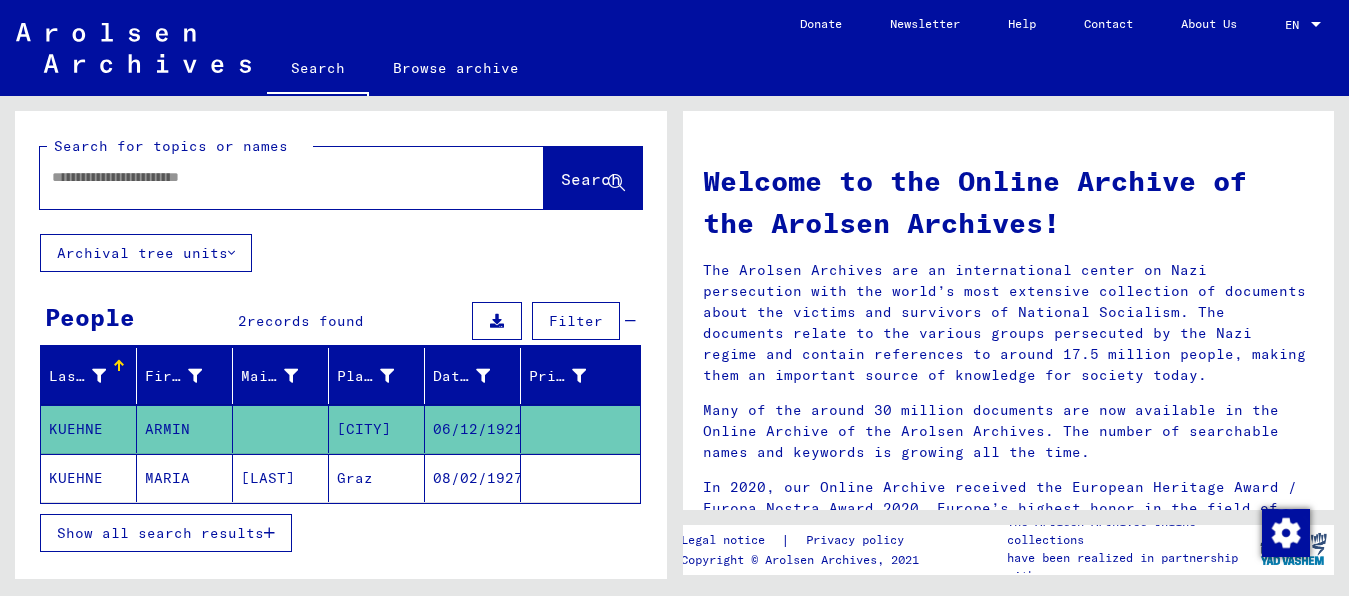 click at bounding box center (268, 177) 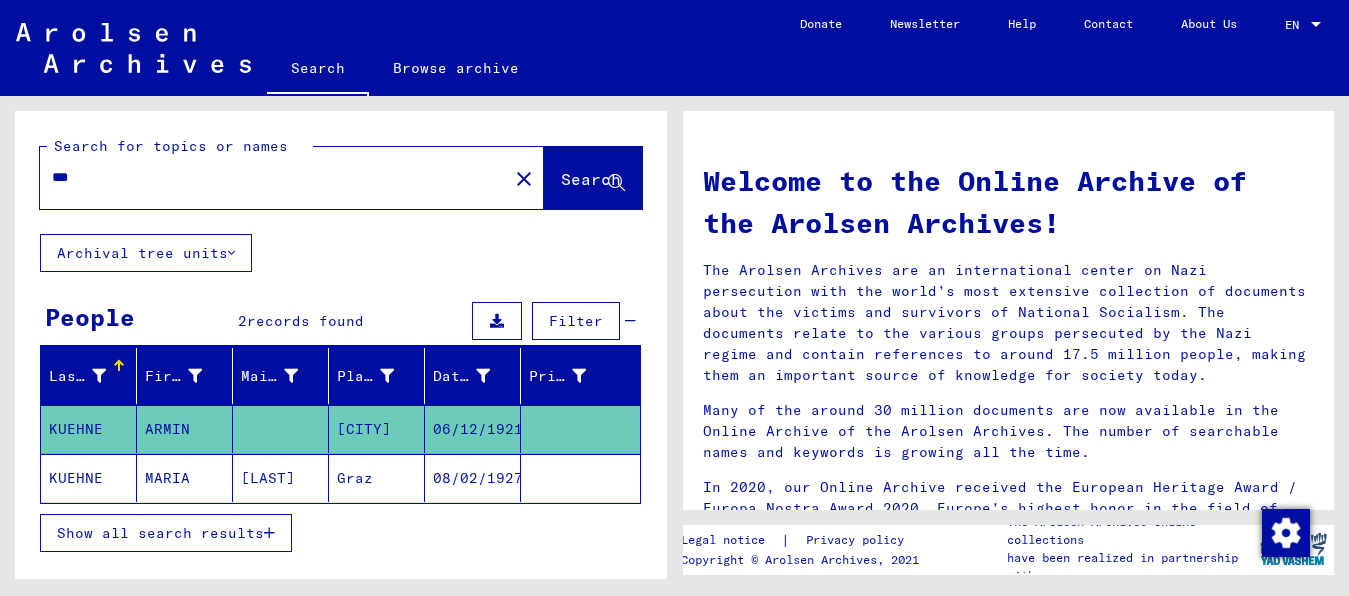 type on "***" 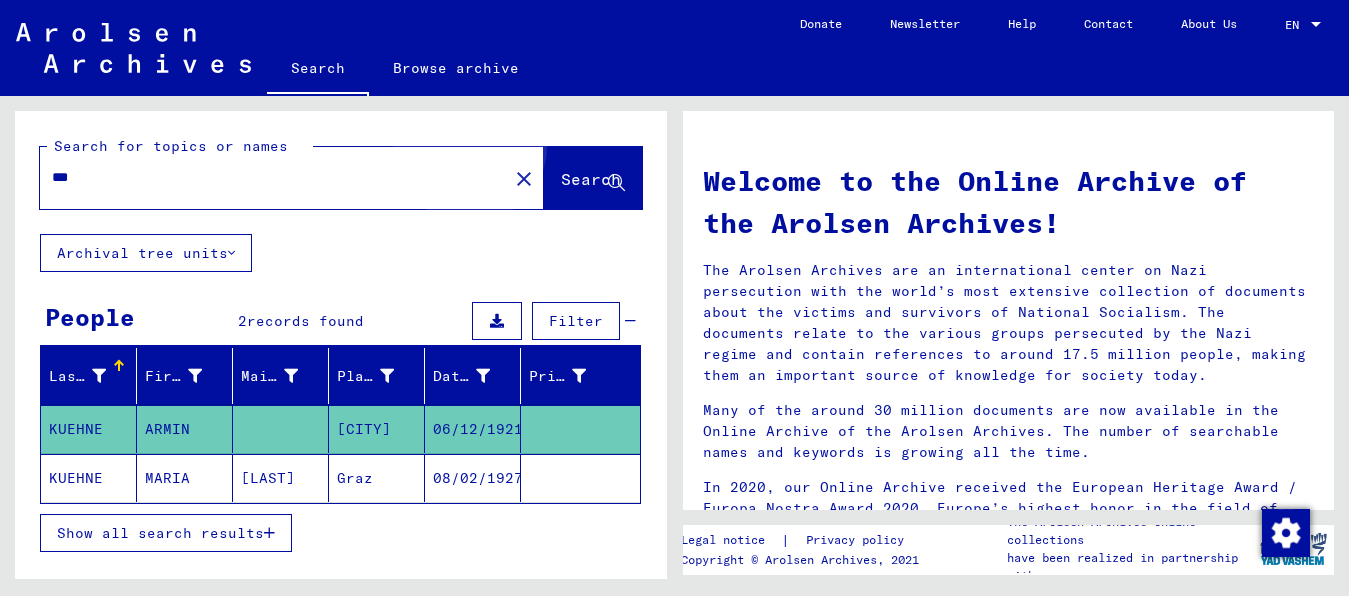 click on "Search" 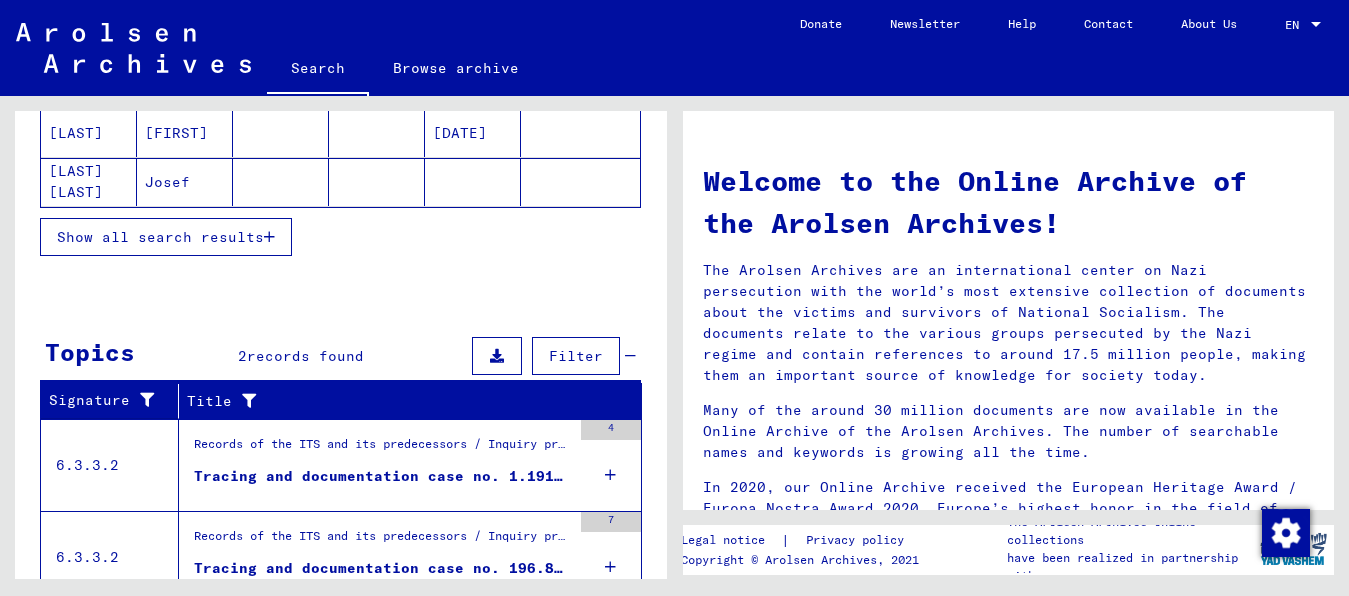 scroll, scrollTop: 327, scrollLeft: 0, axis: vertical 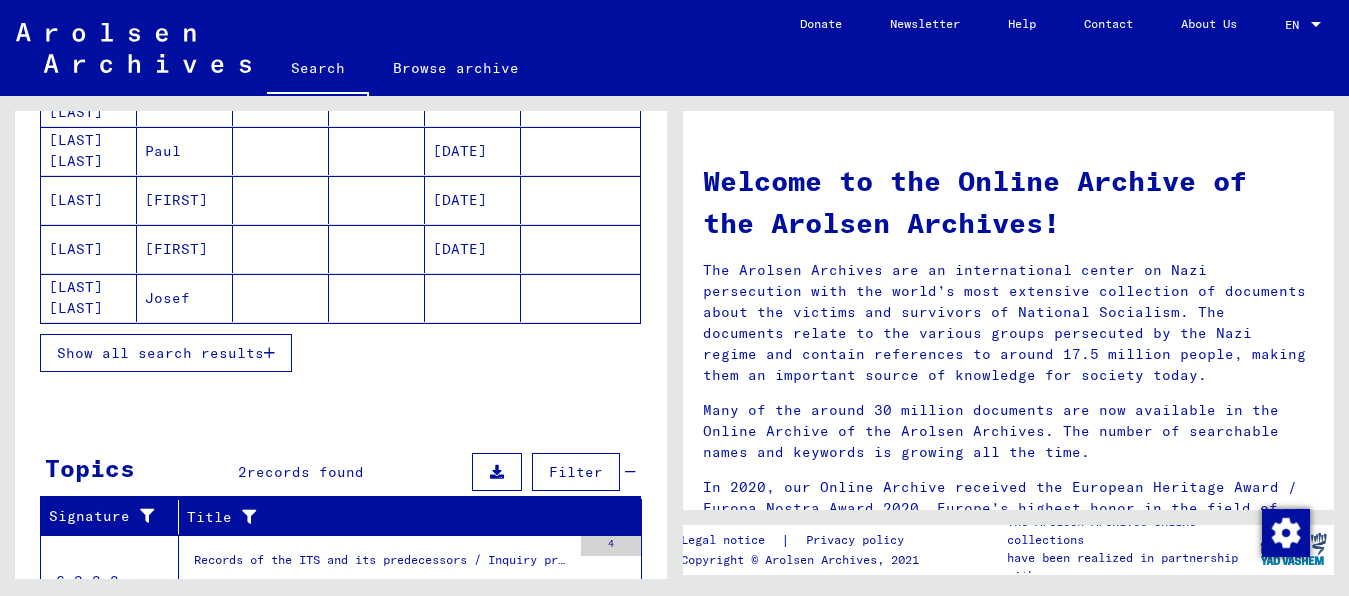 click at bounding box center [269, 353] 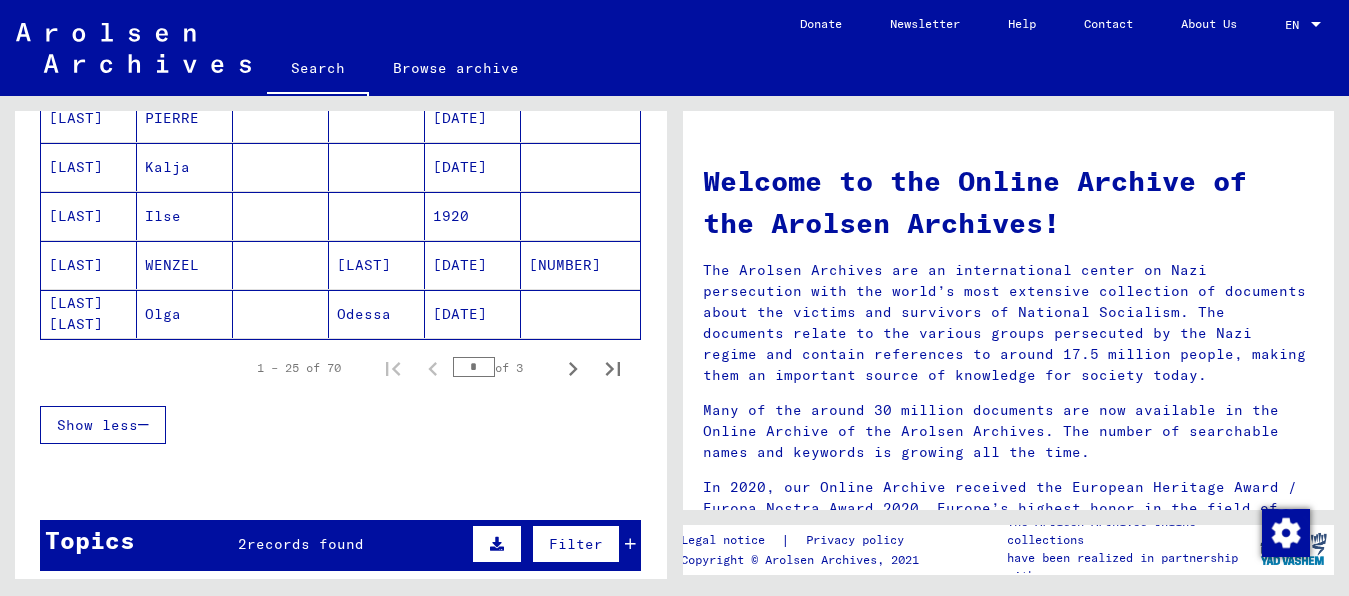 scroll, scrollTop: 1327, scrollLeft: 0, axis: vertical 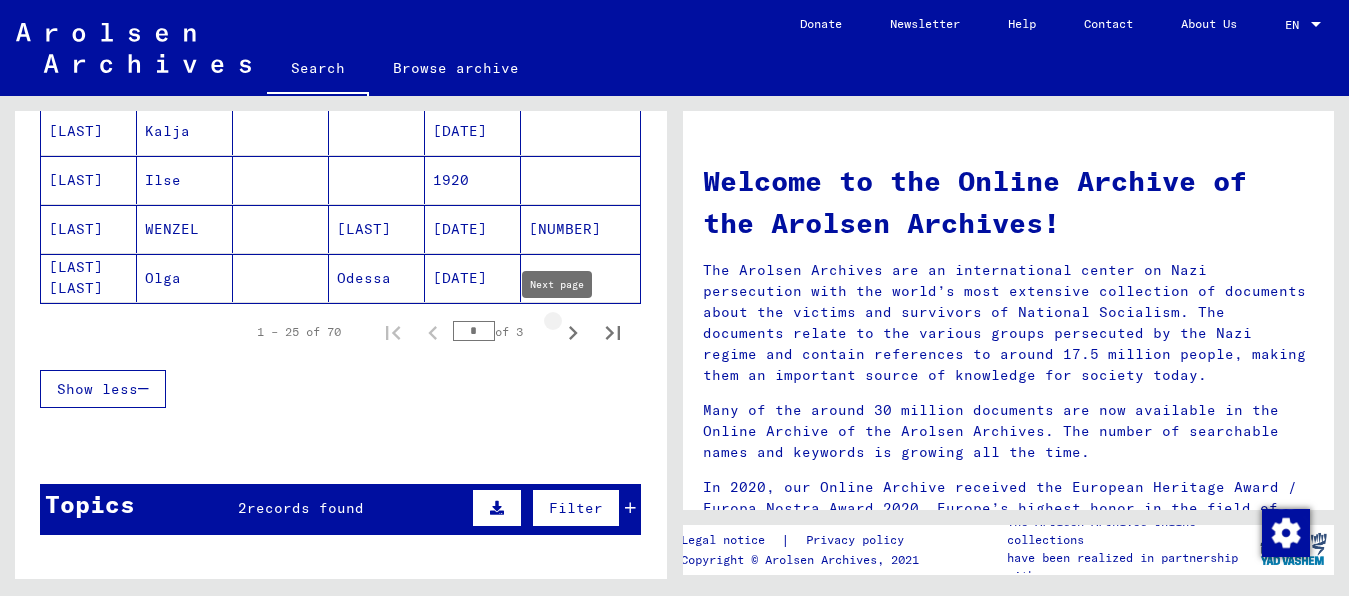 click 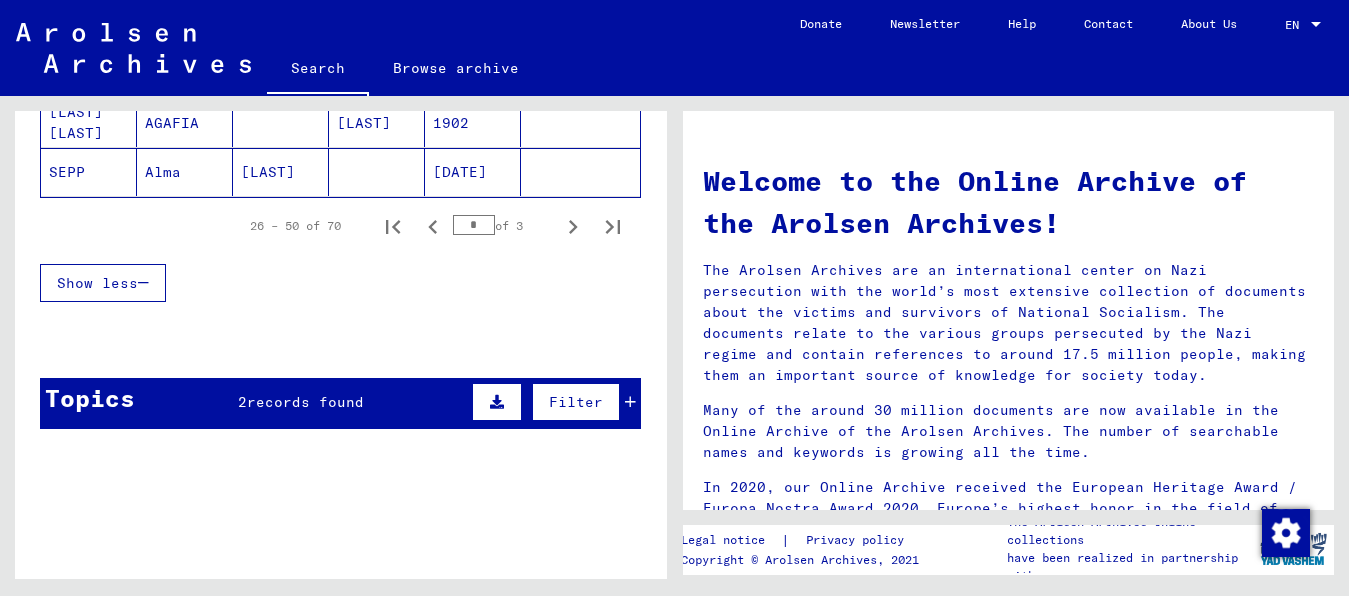 scroll, scrollTop: 1527, scrollLeft: 0, axis: vertical 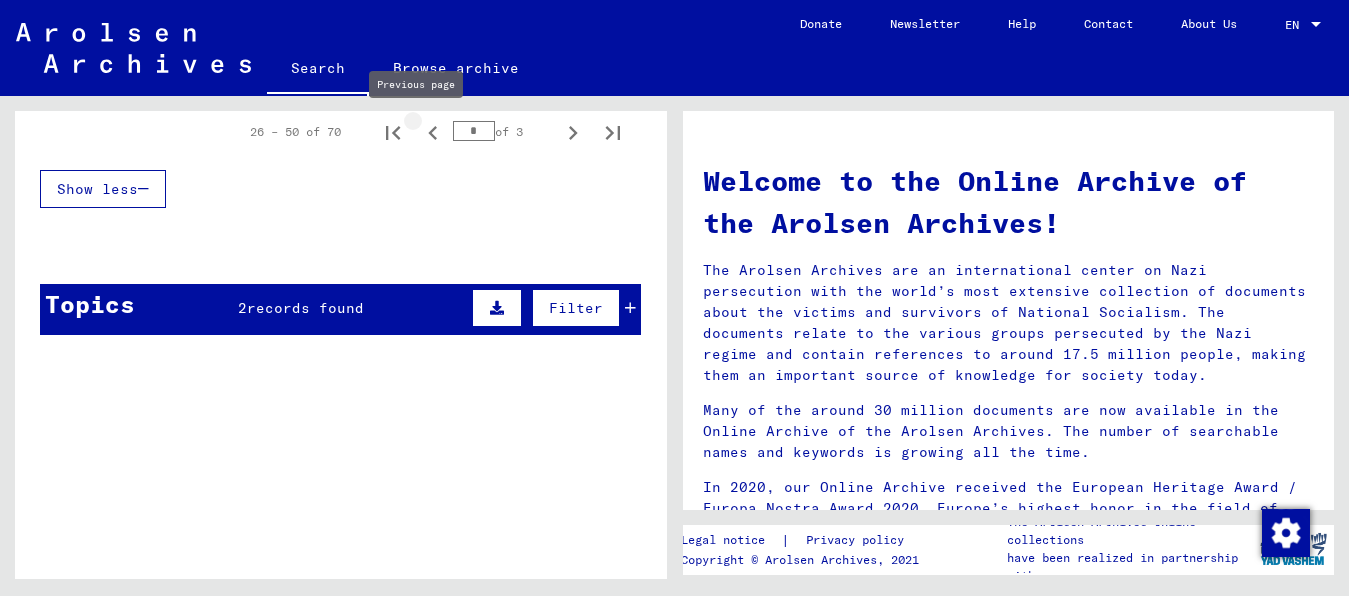 click 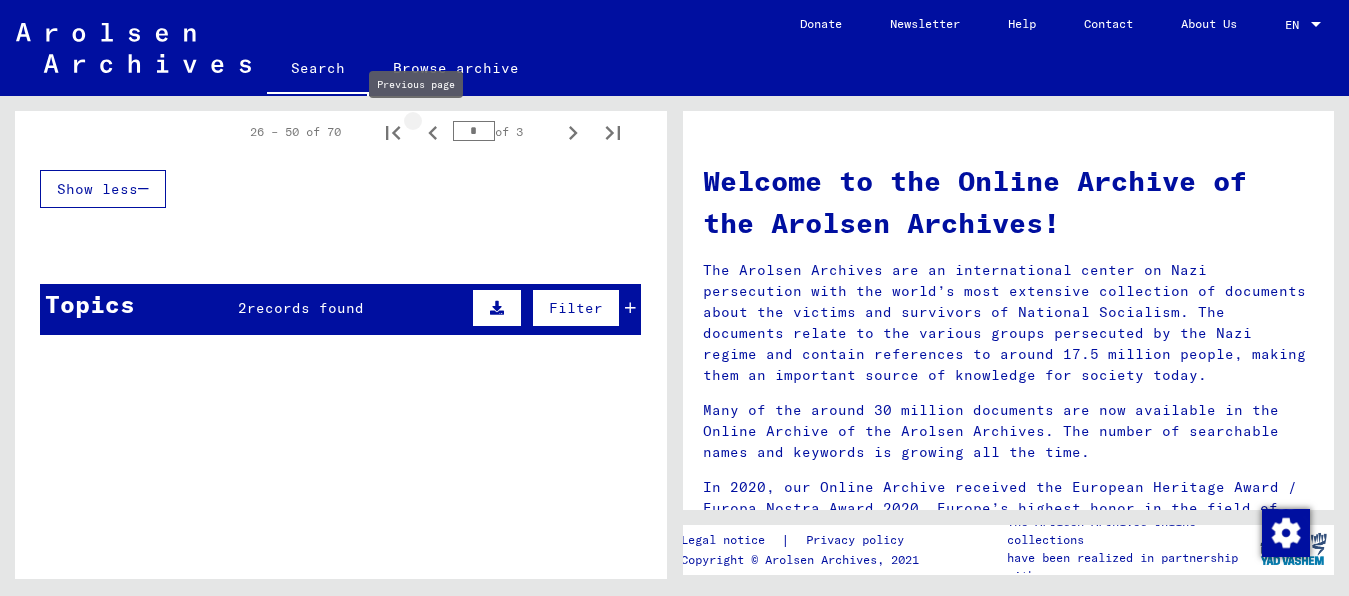 type on "*" 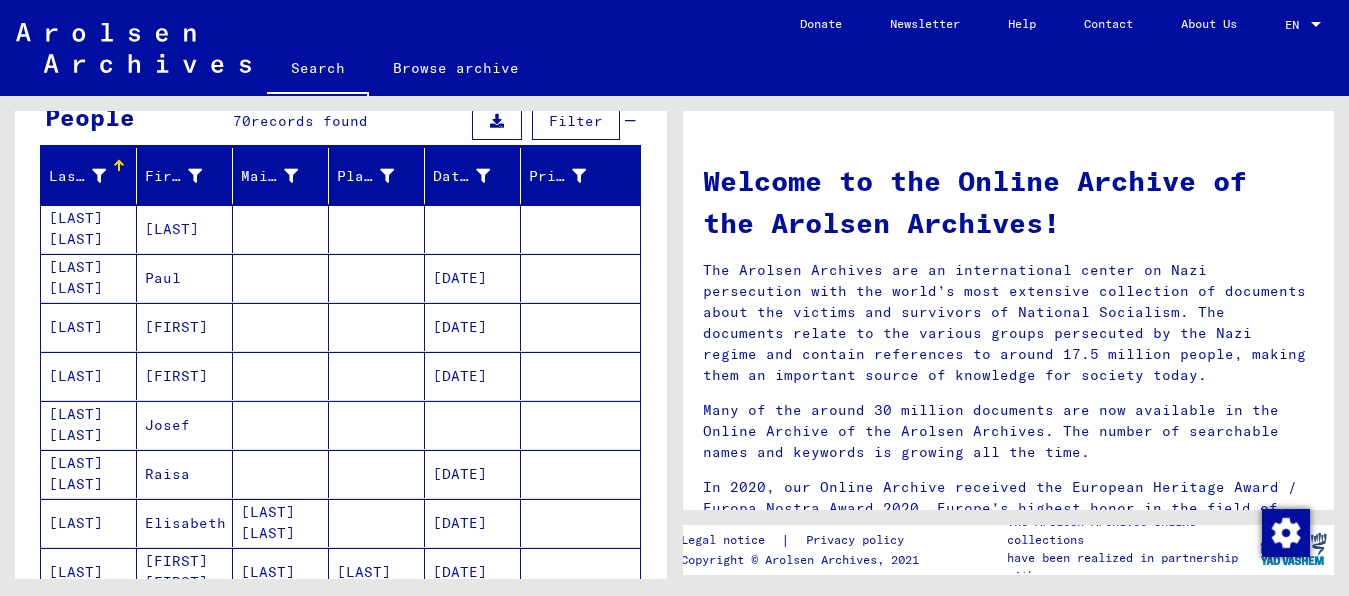 scroll, scrollTop: 0, scrollLeft: 0, axis: both 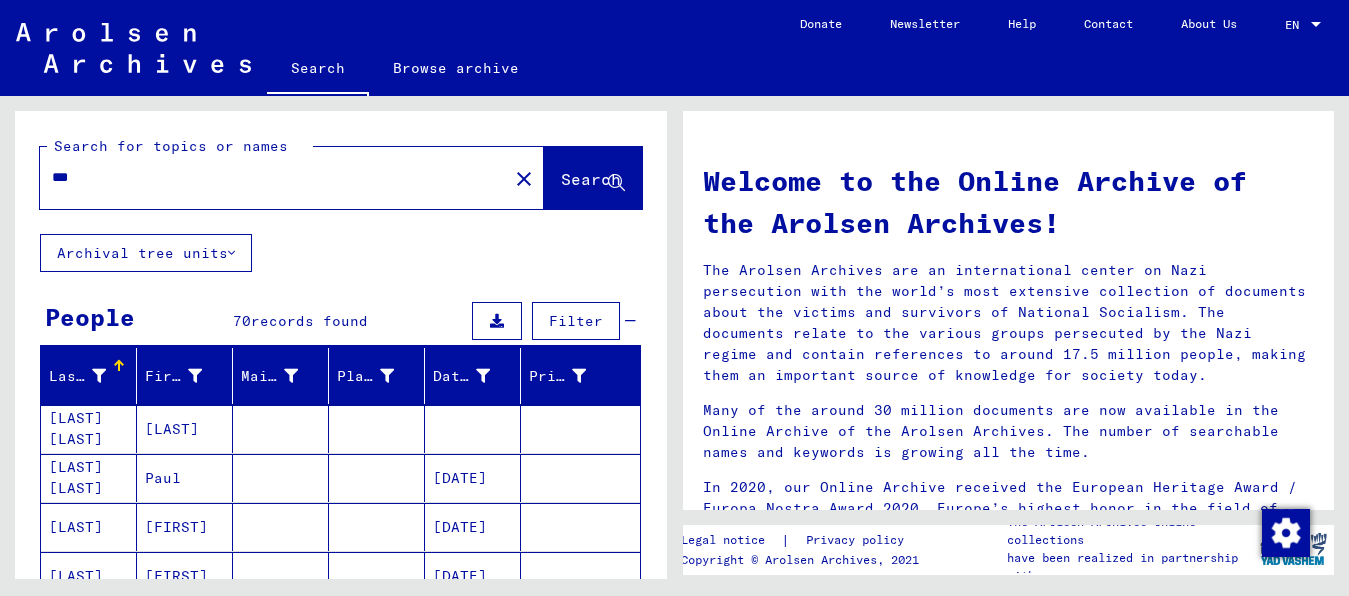 click on "***" at bounding box center [268, 177] 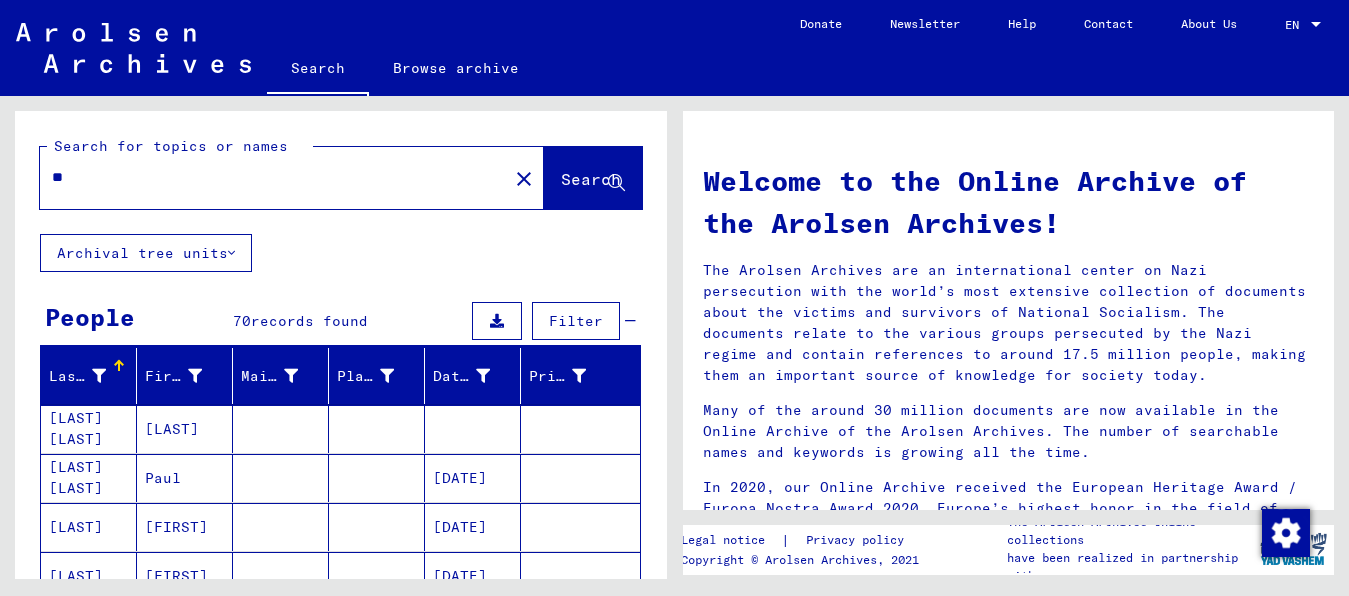 type on "*" 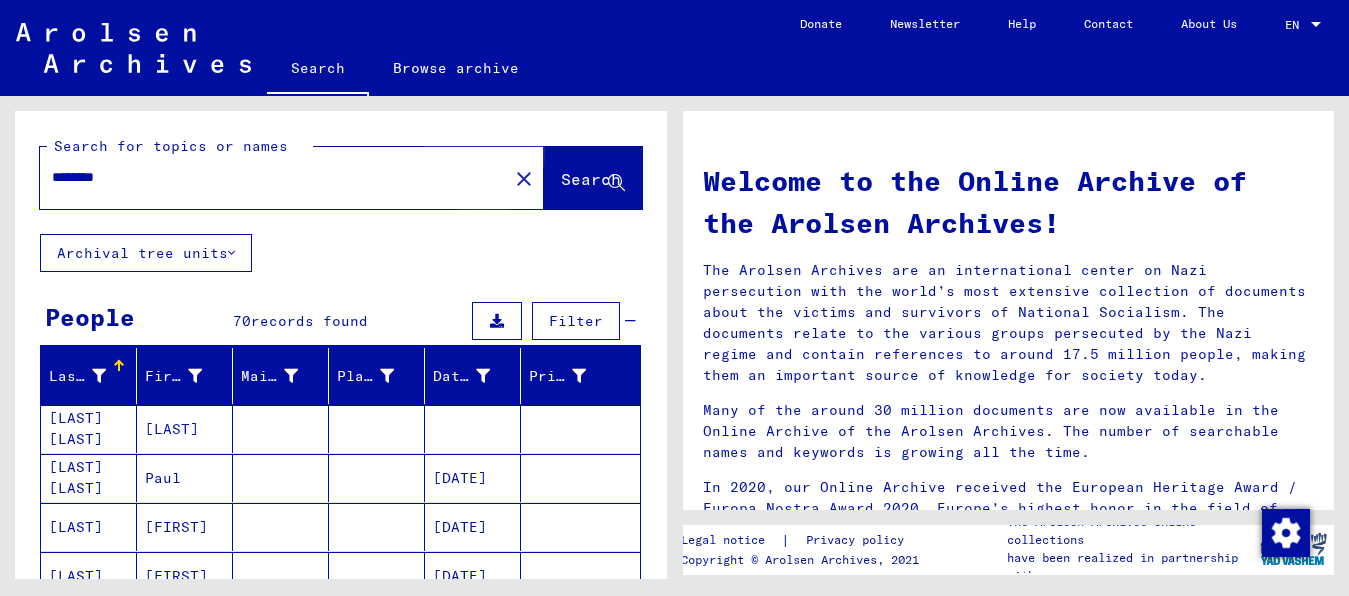 click on "Search" 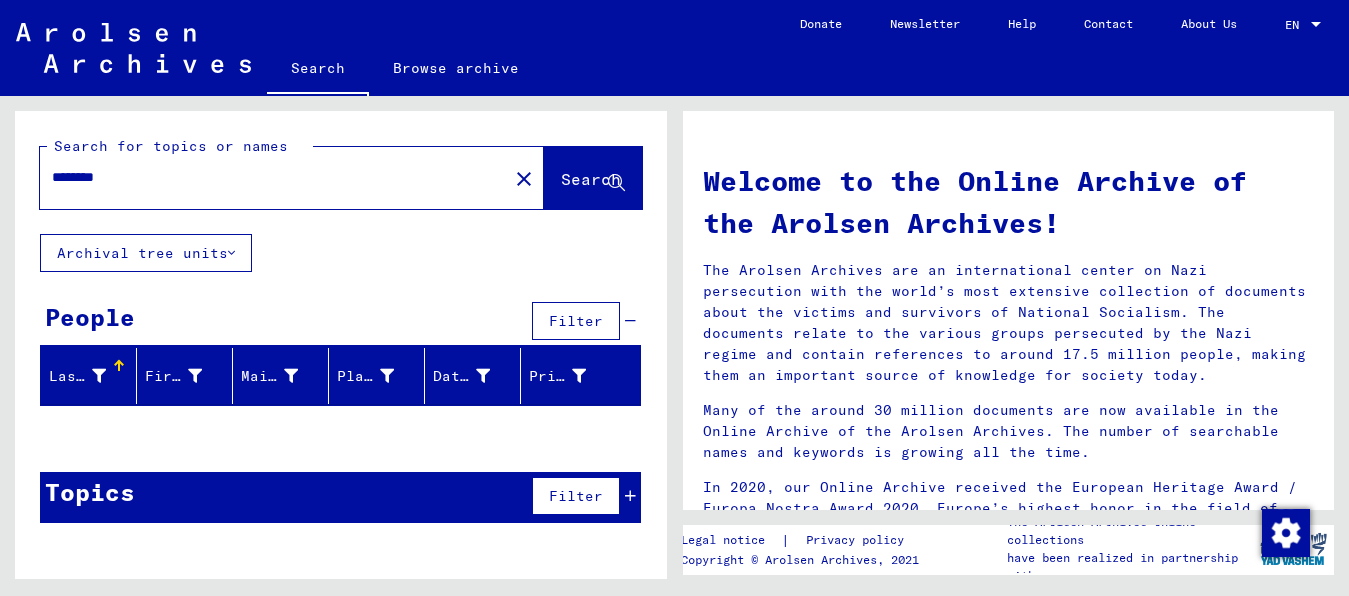 click on "********" at bounding box center (268, 177) 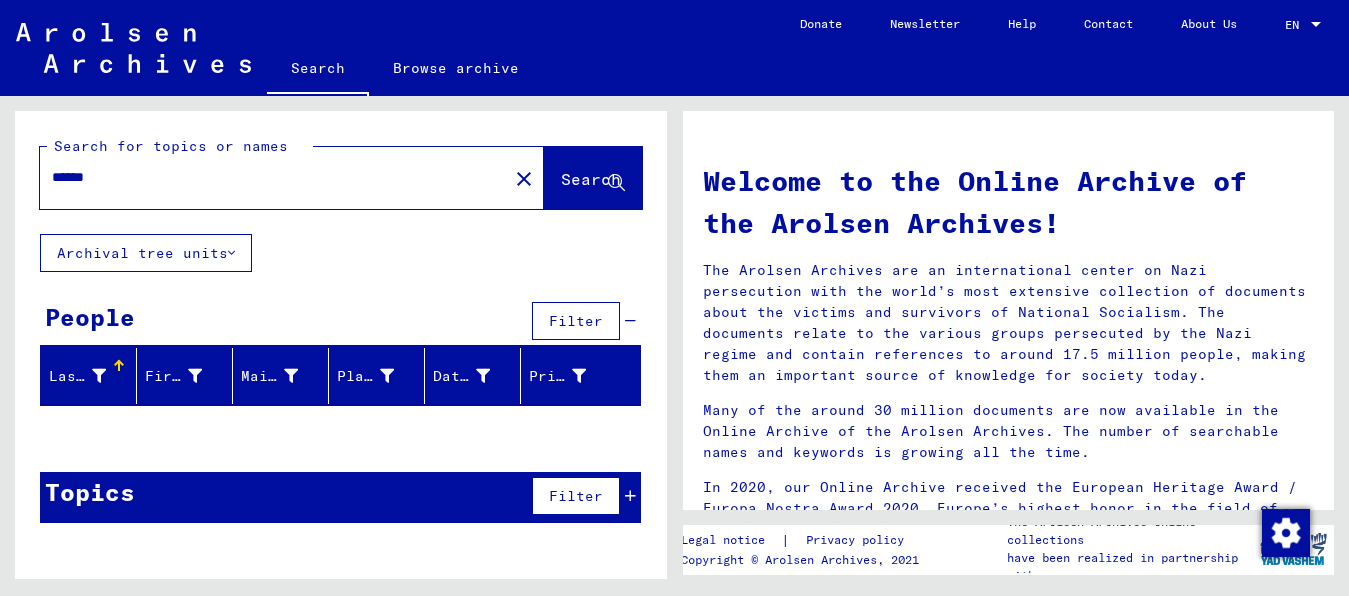 type on "******" 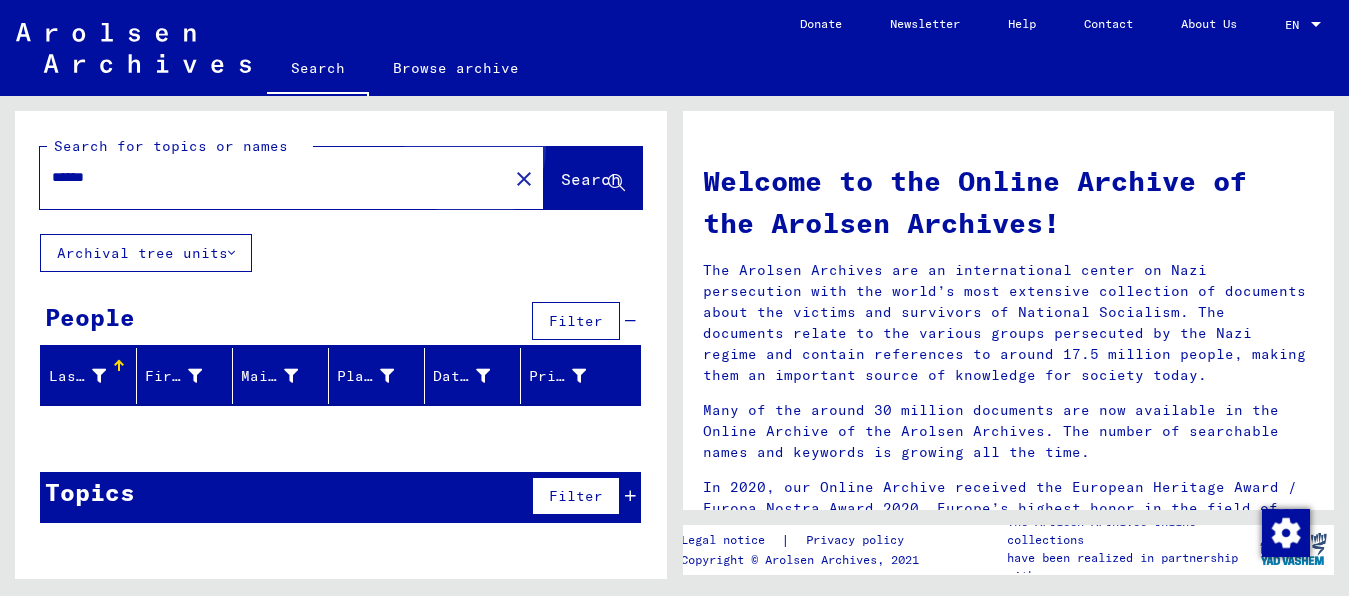 click on "Search" 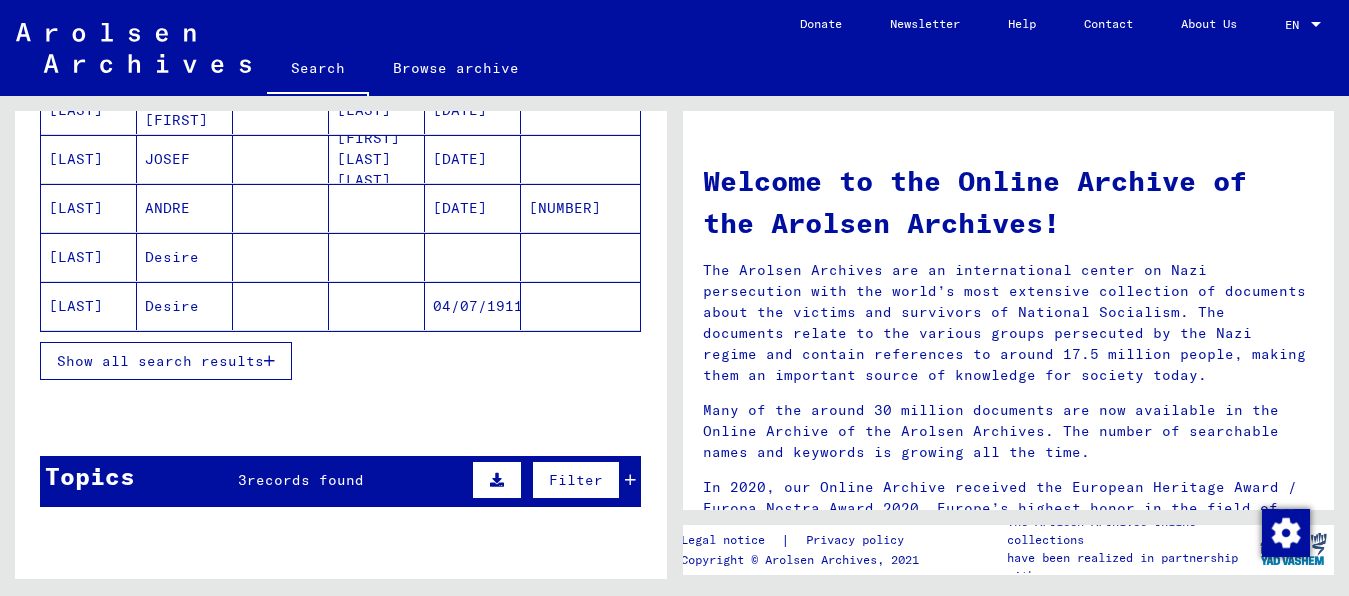 scroll, scrollTop: 300, scrollLeft: 0, axis: vertical 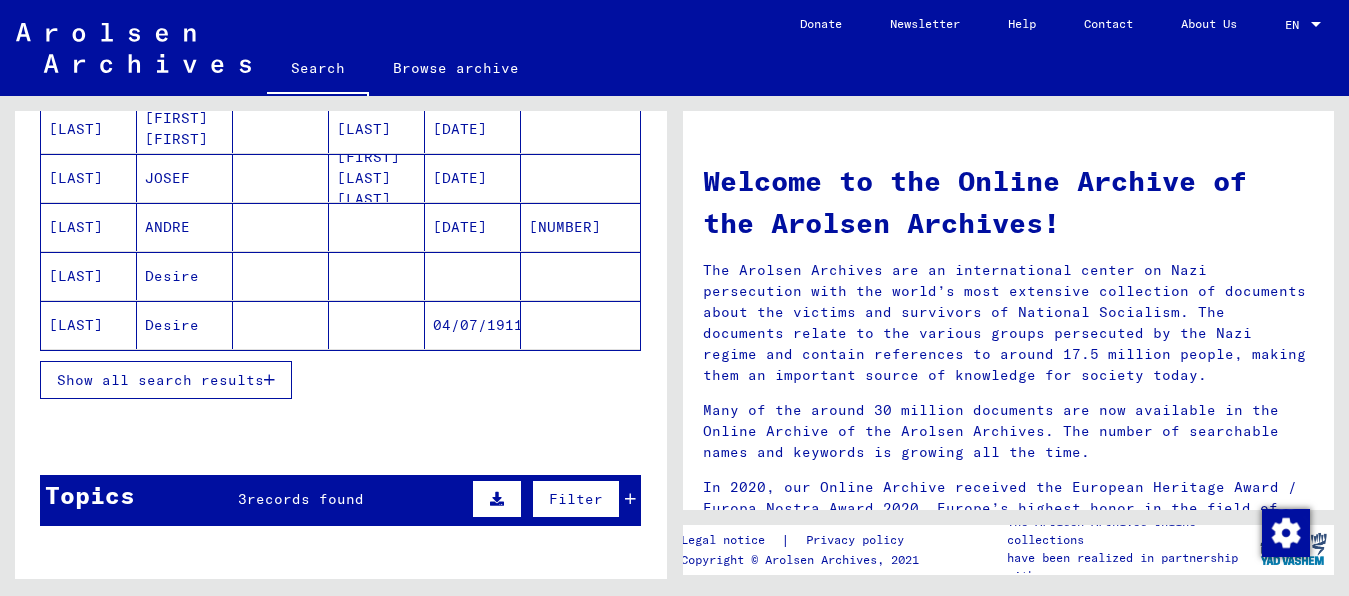 click on "Show all search results" at bounding box center (160, 380) 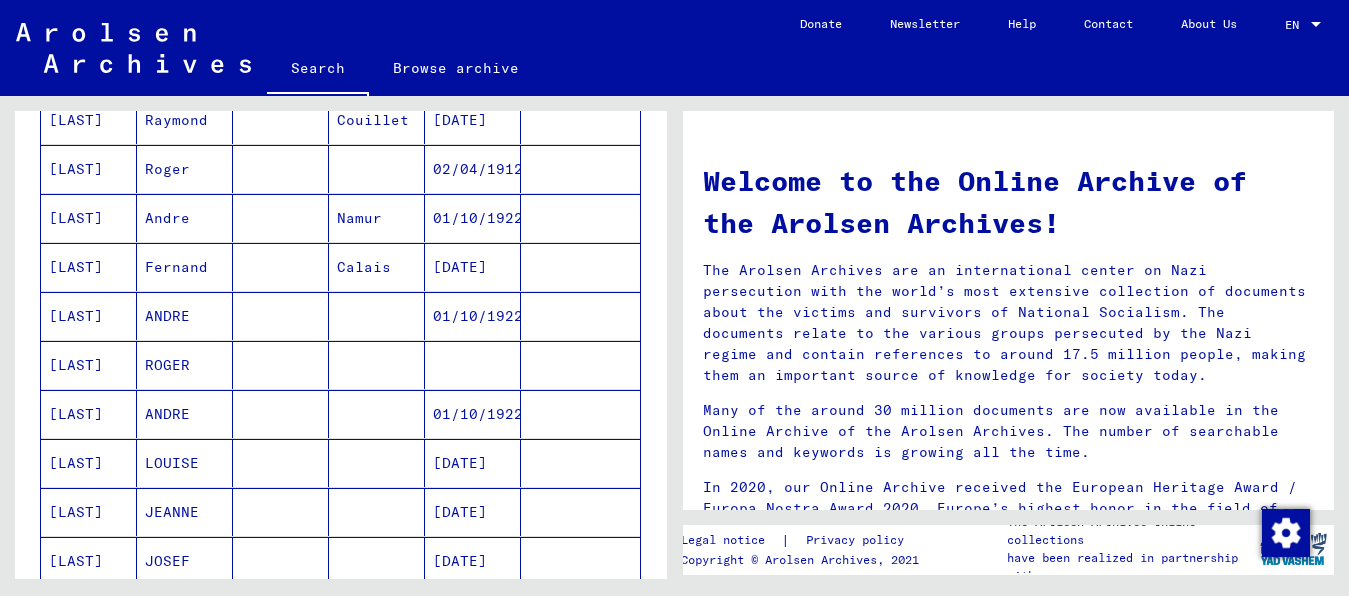 scroll, scrollTop: 900, scrollLeft: 0, axis: vertical 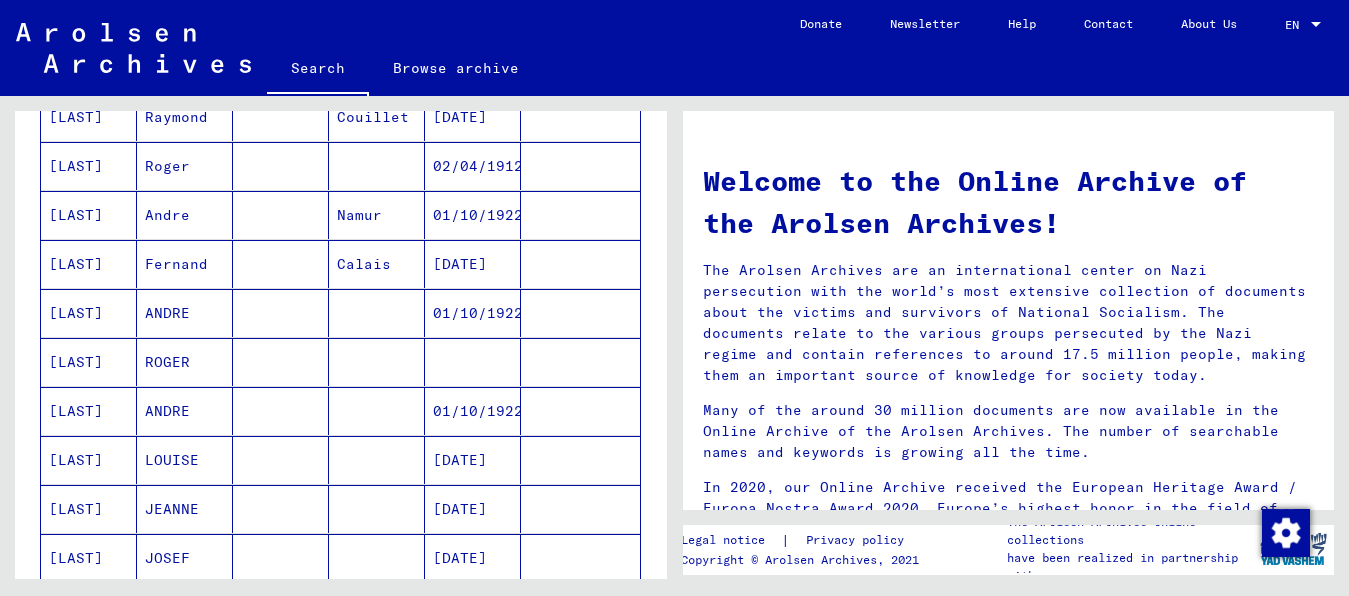 click on "[LAST]" at bounding box center (89, 362) 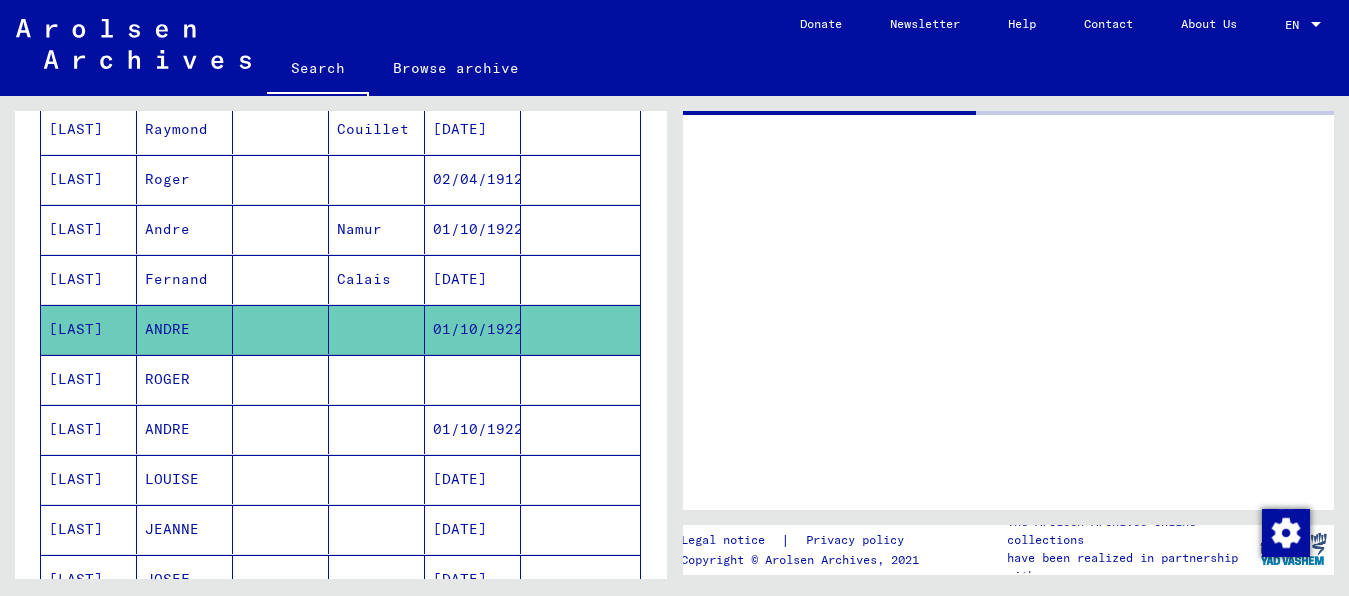 scroll, scrollTop: 912, scrollLeft: 0, axis: vertical 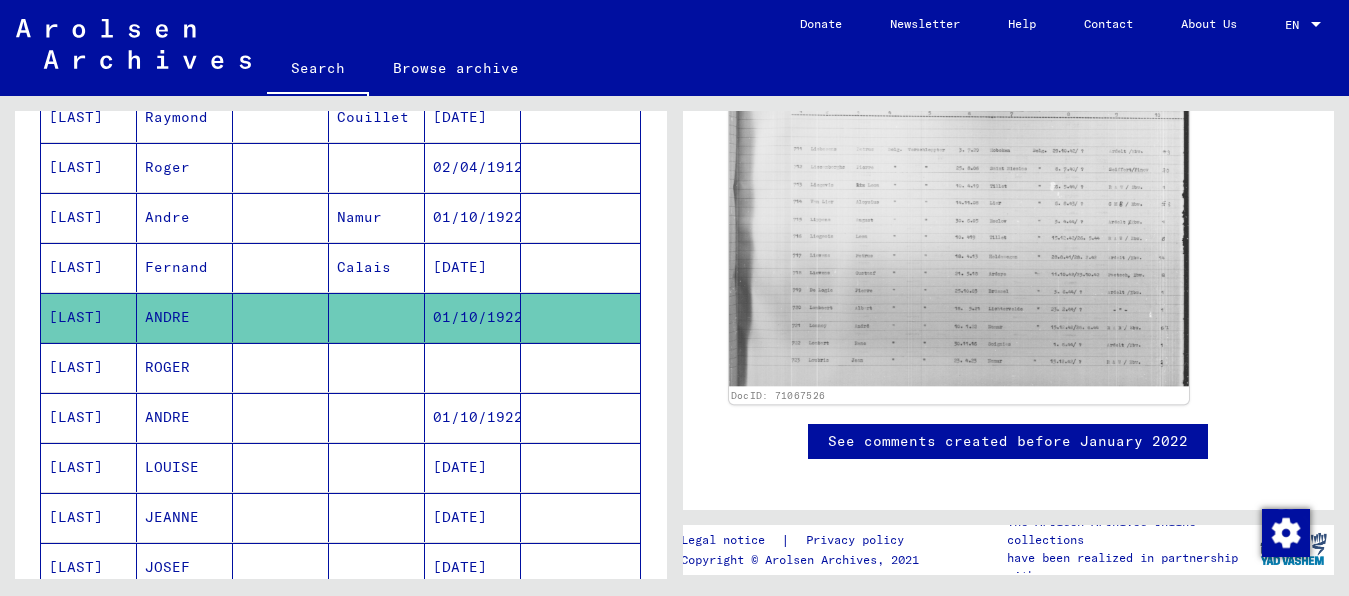 click 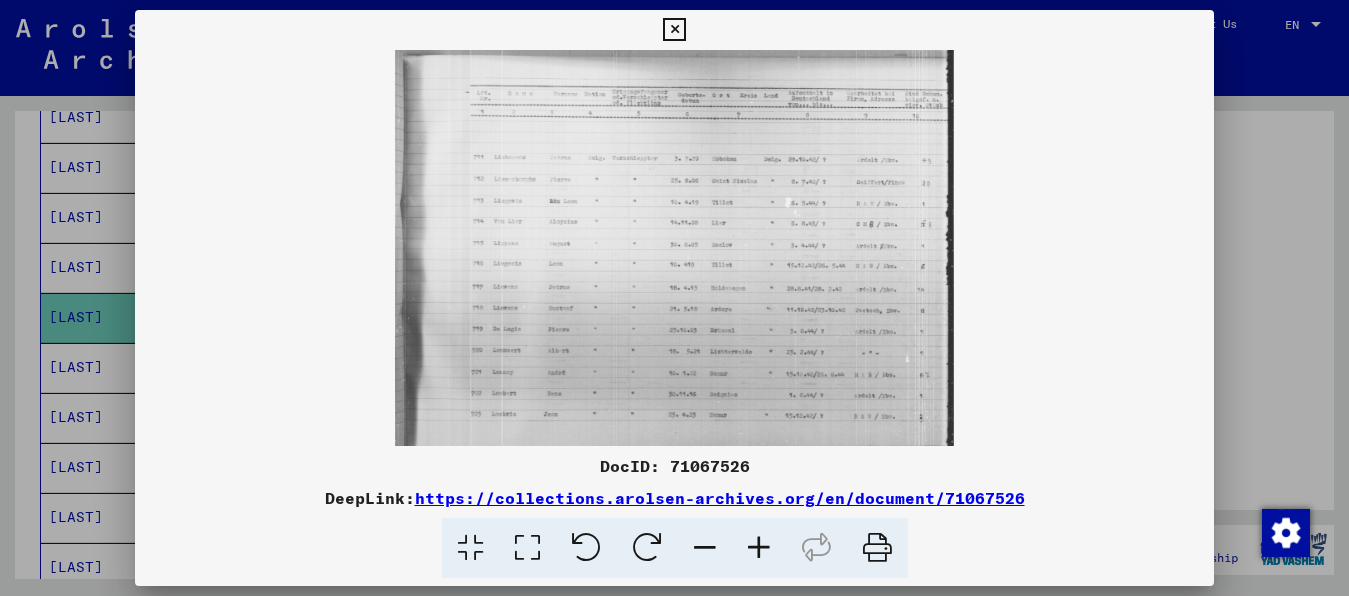 click at bounding box center (527, 548) 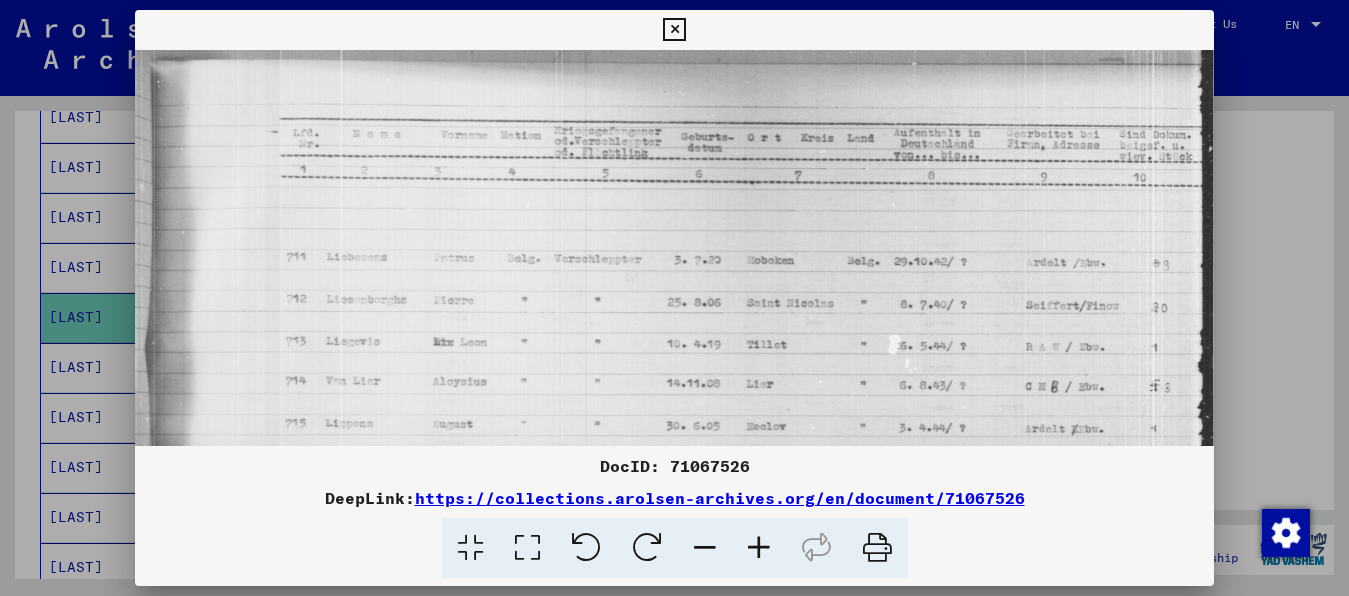 click at bounding box center [759, 548] 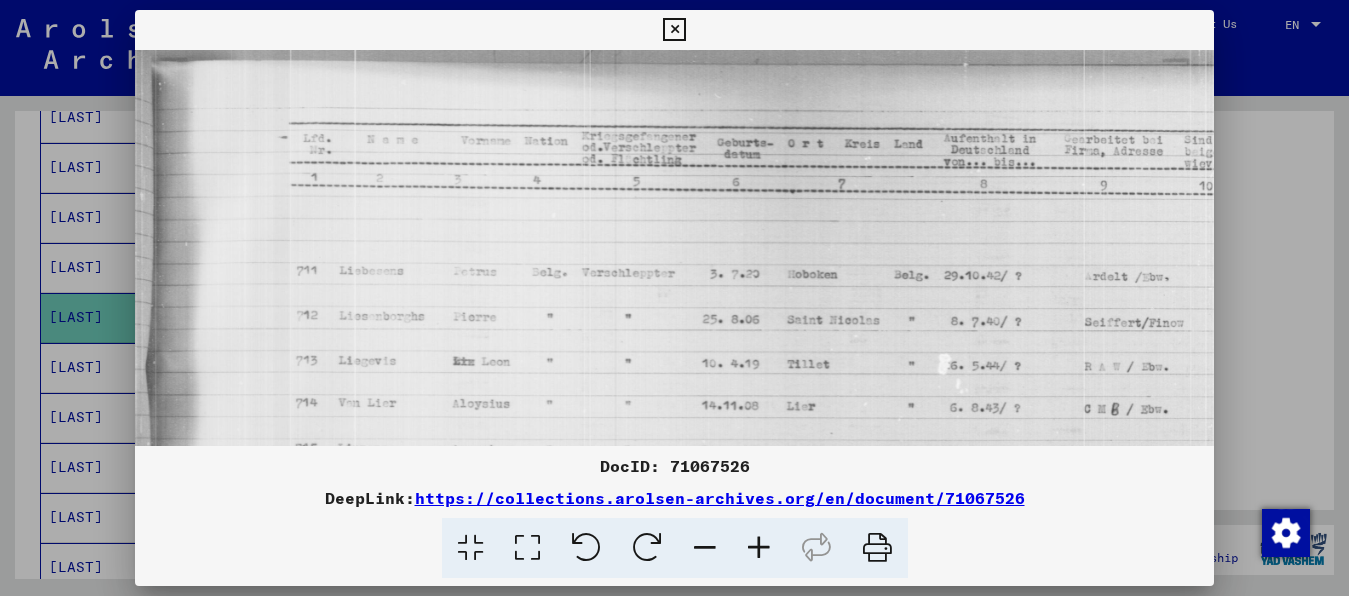 click at bounding box center [759, 548] 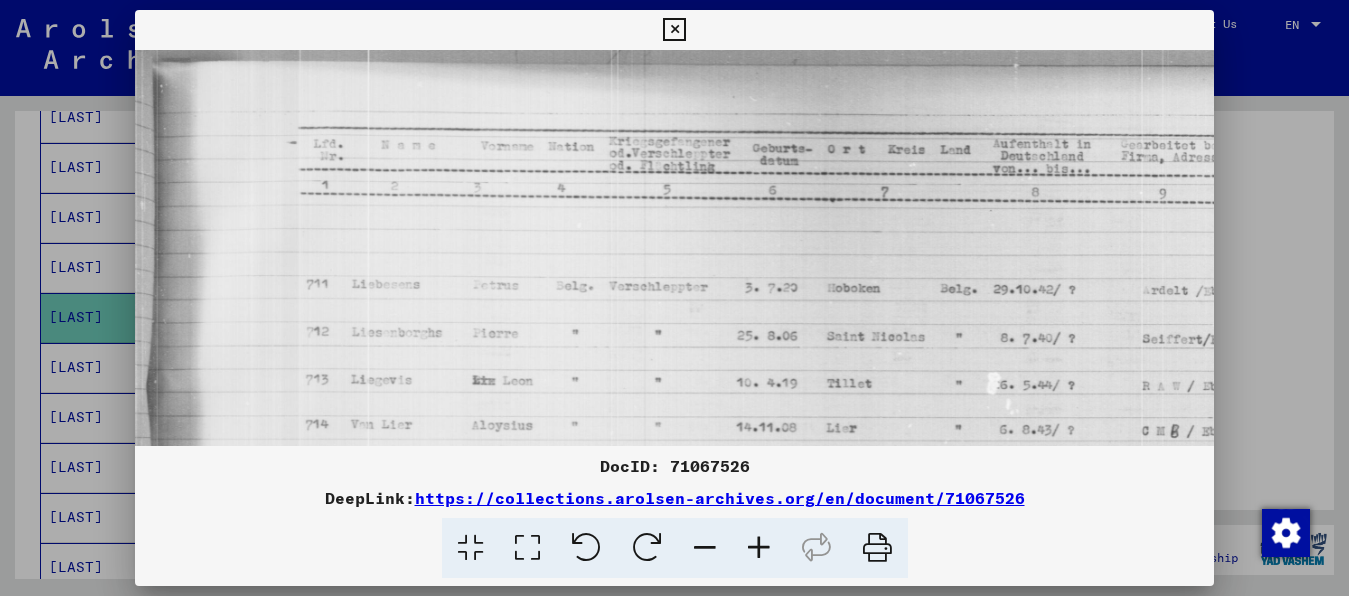 click at bounding box center (759, 548) 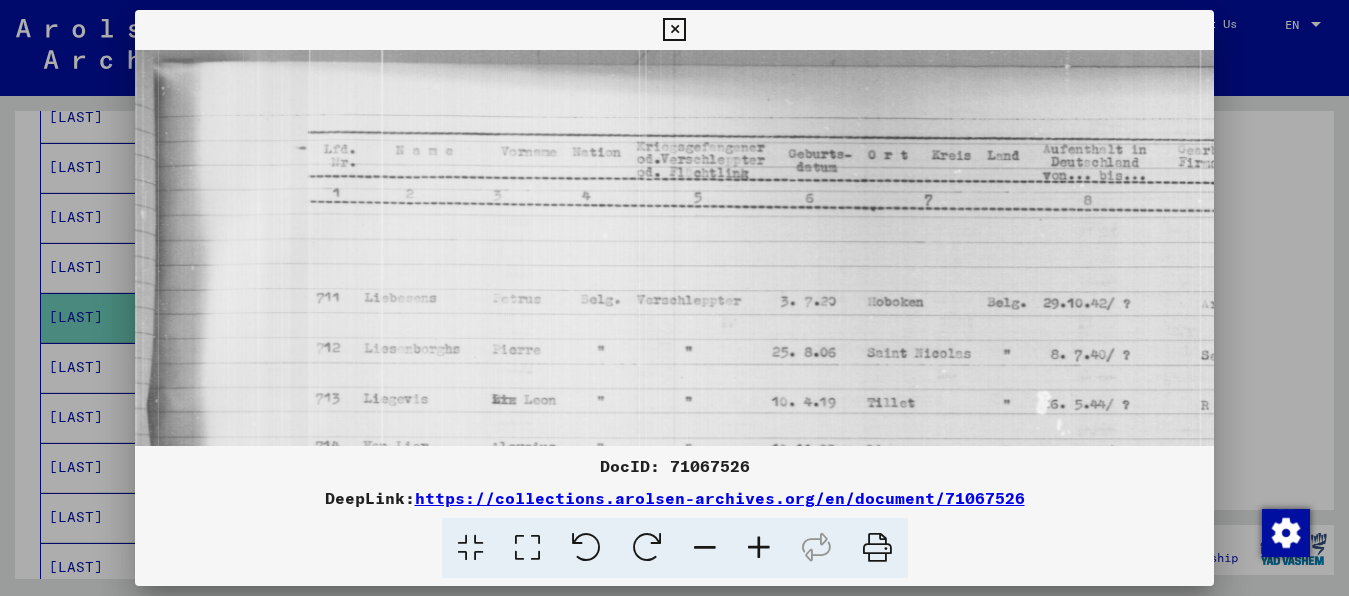 click at bounding box center [759, 548] 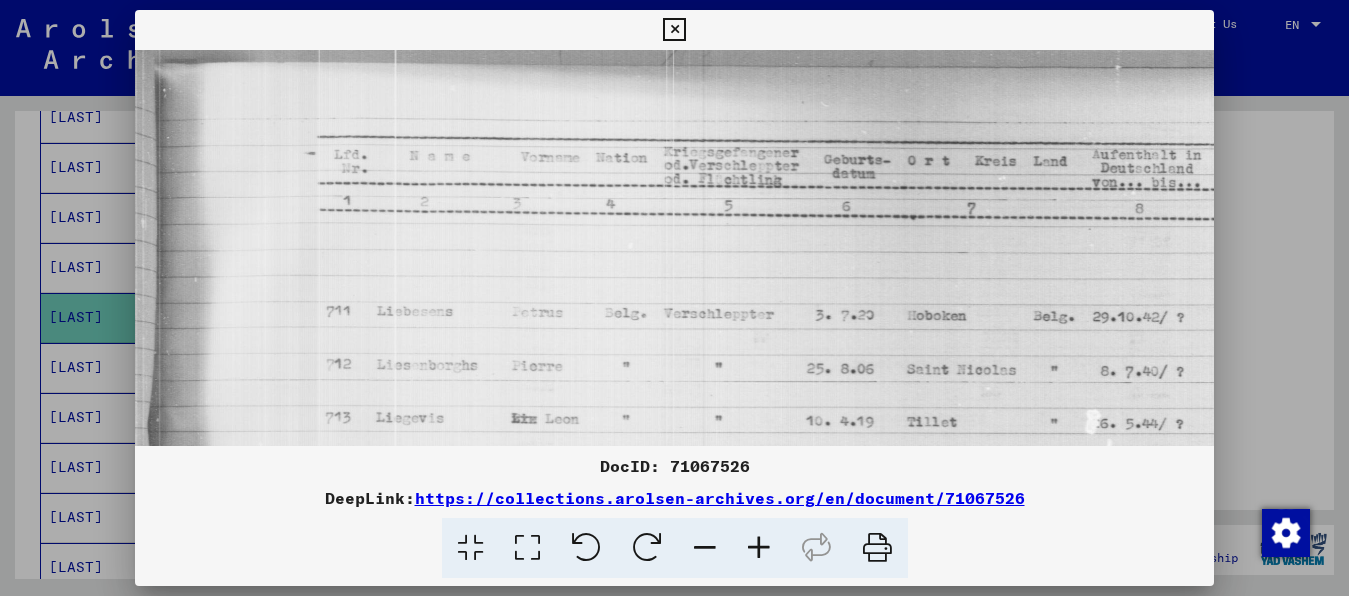click at bounding box center (759, 548) 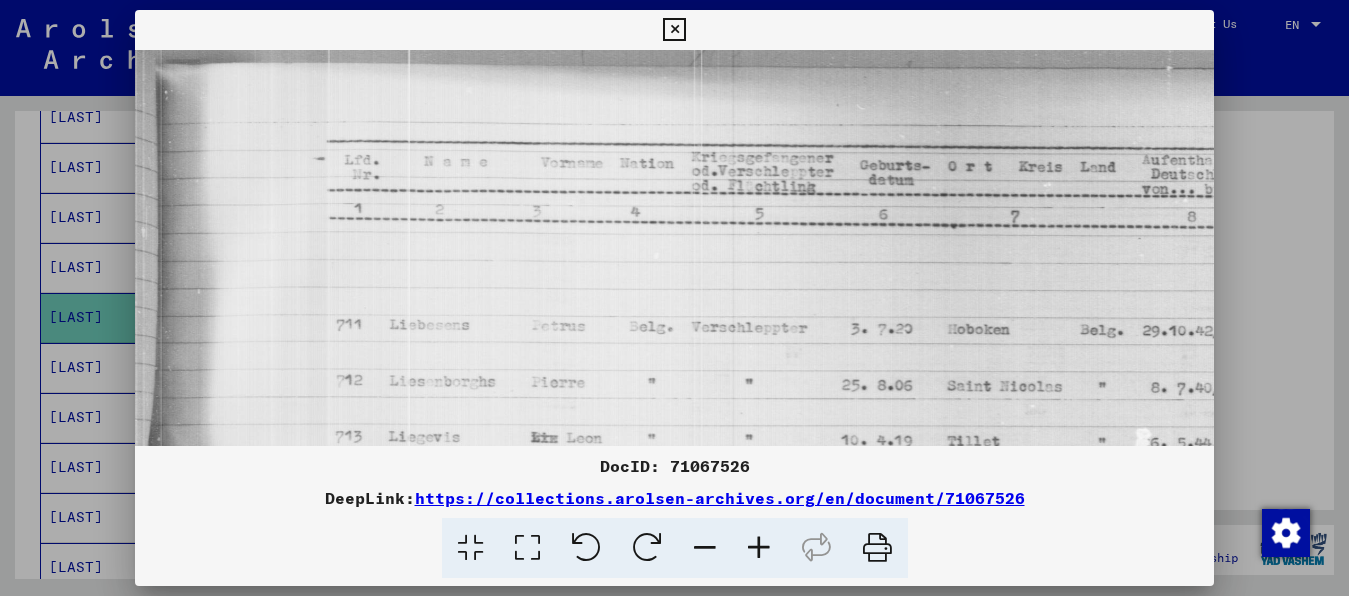 click at bounding box center [470, 548] 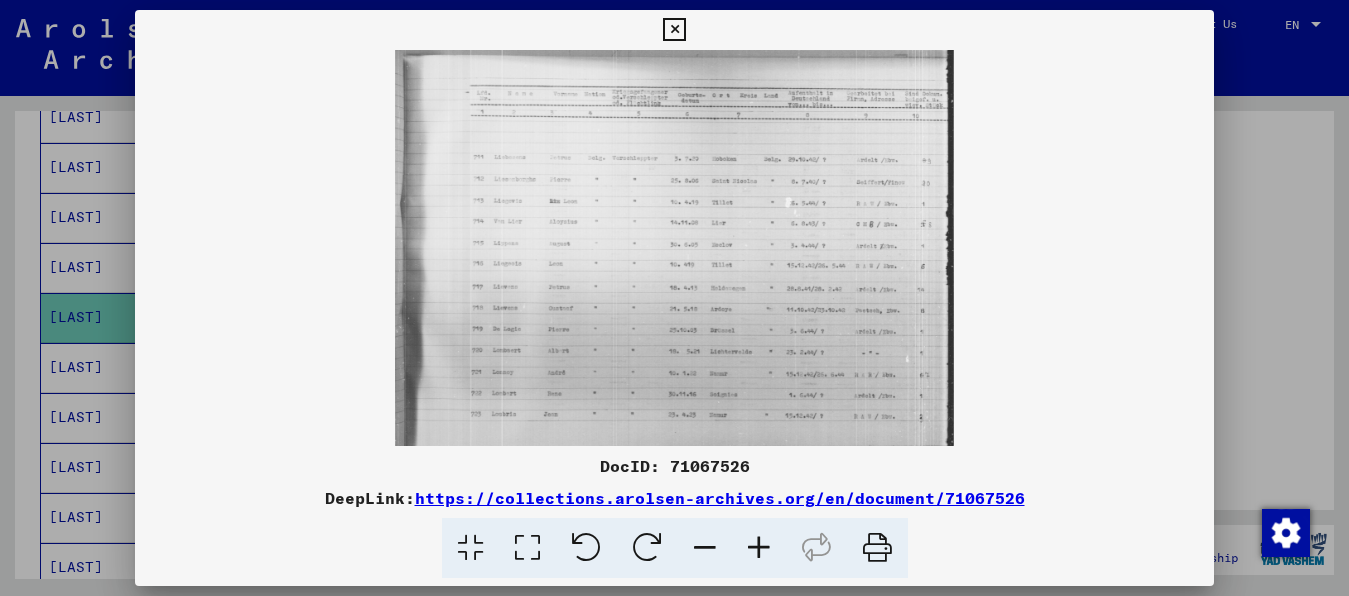 click at bounding box center (674, 30) 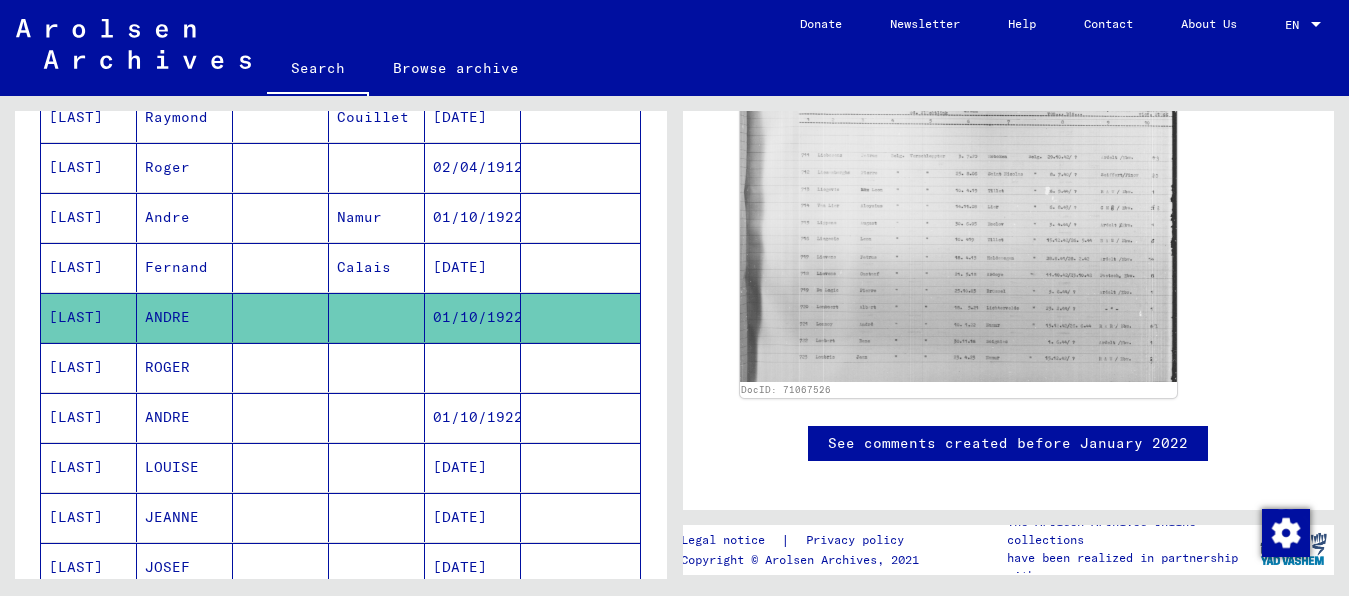 scroll, scrollTop: 400, scrollLeft: 0, axis: vertical 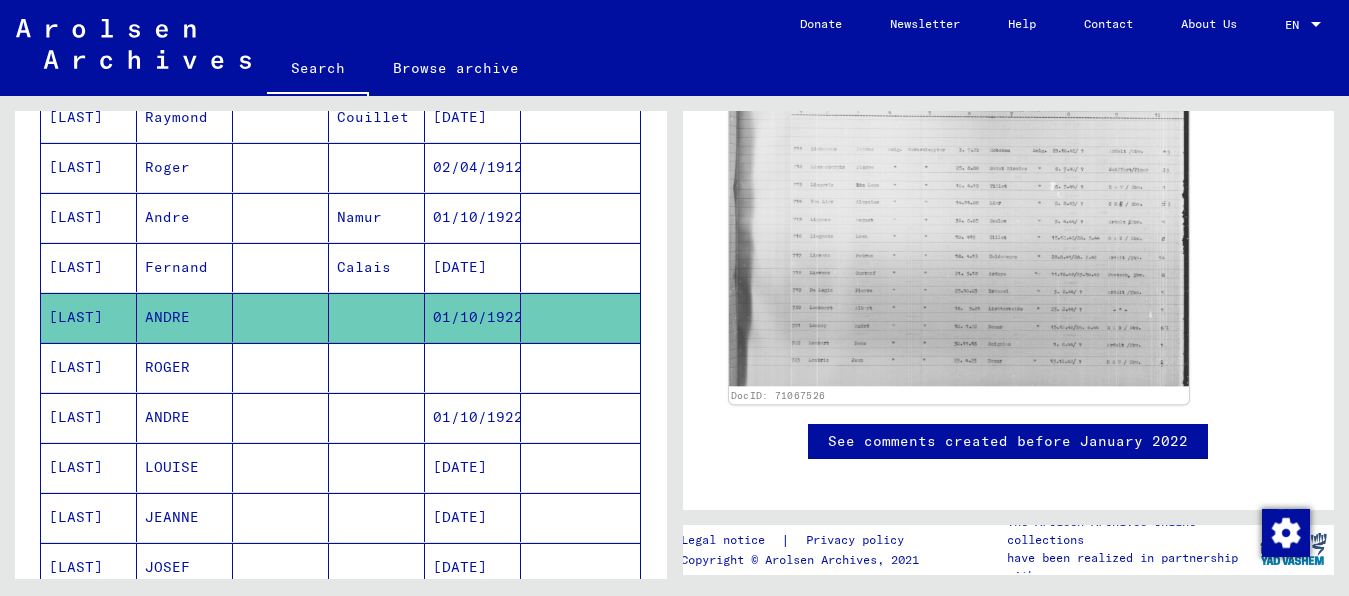 click 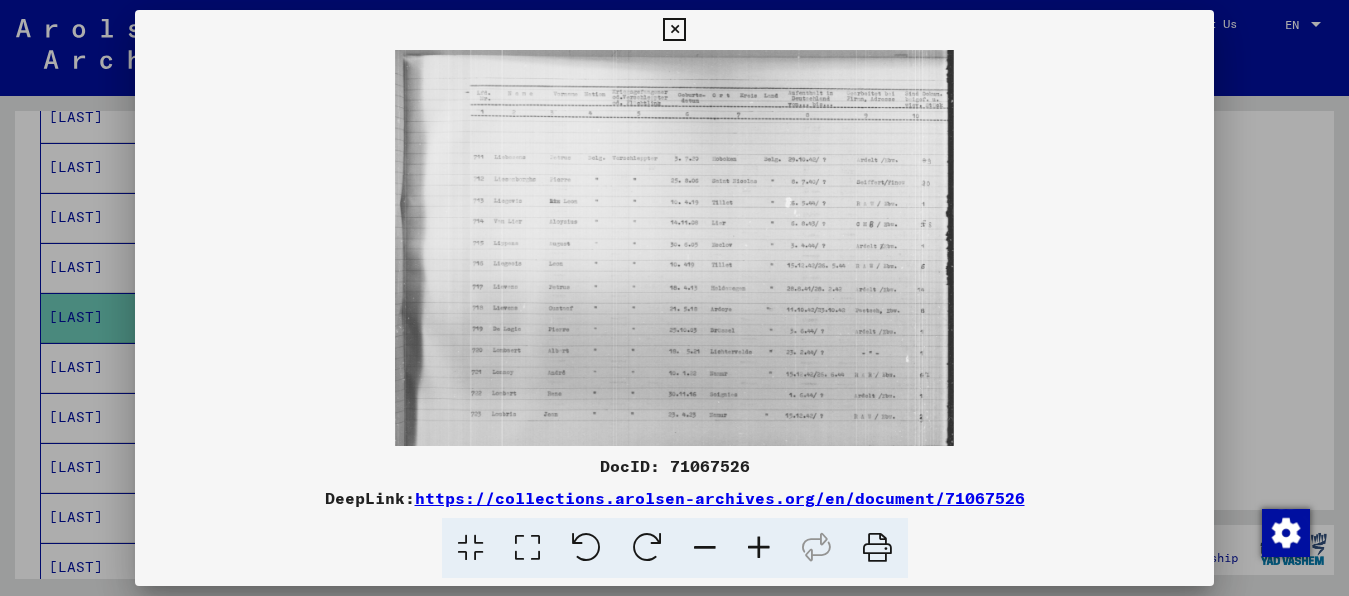 click at bounding box center [759, 548] 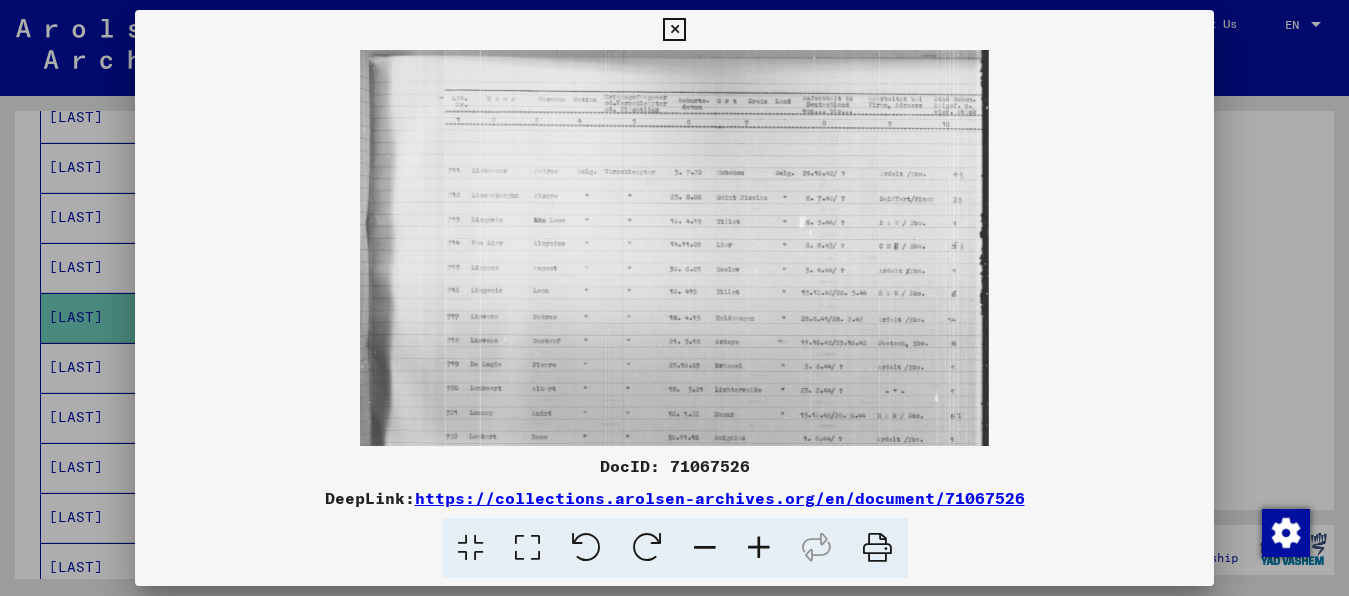 click at bounding box center (759, 548) 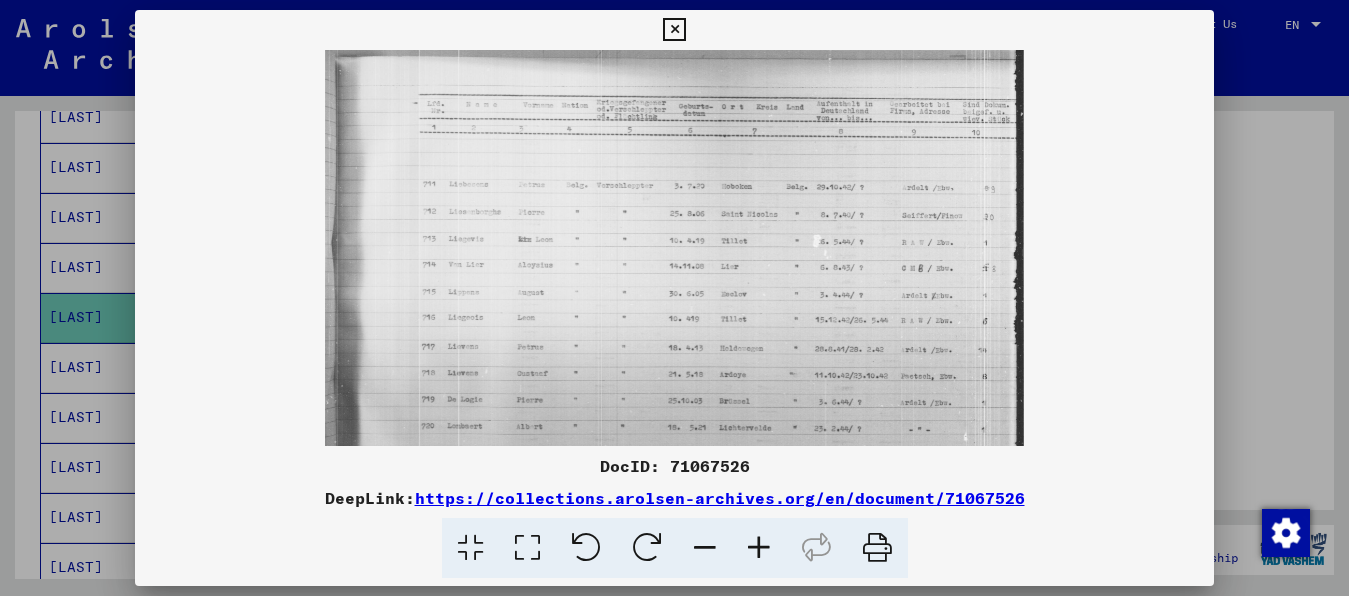 click at bounding box center (759, 548) 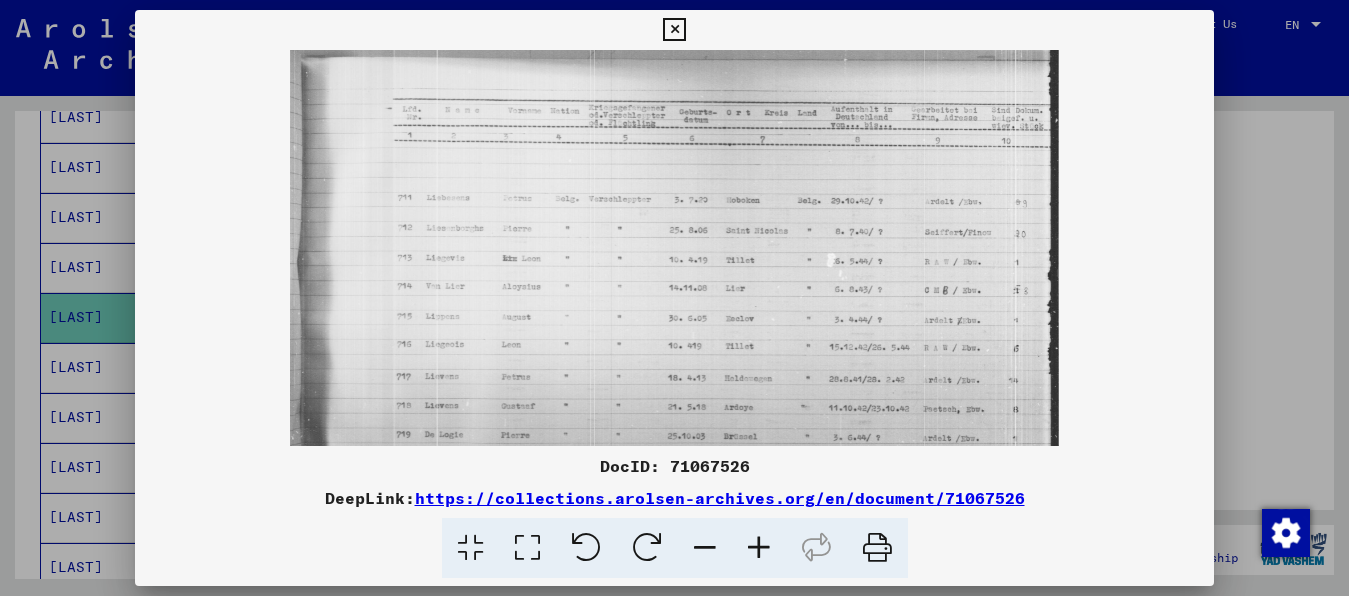 click at bounding box center [759, 548] 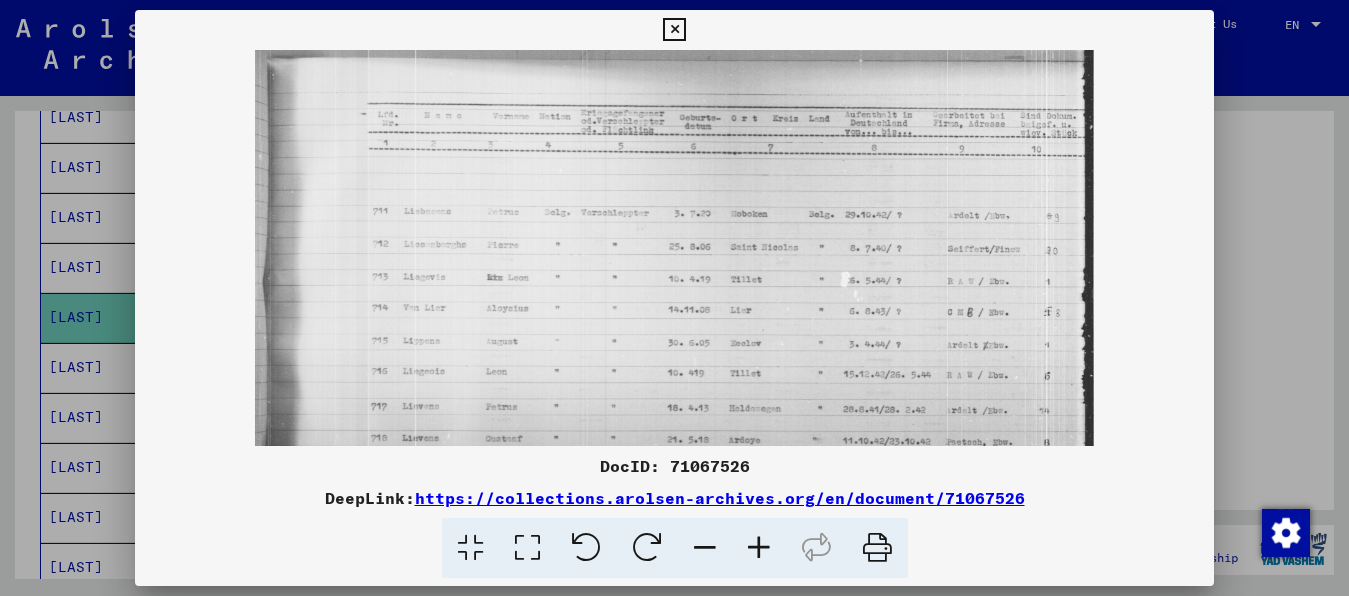 click at bounding box center [759, 548] 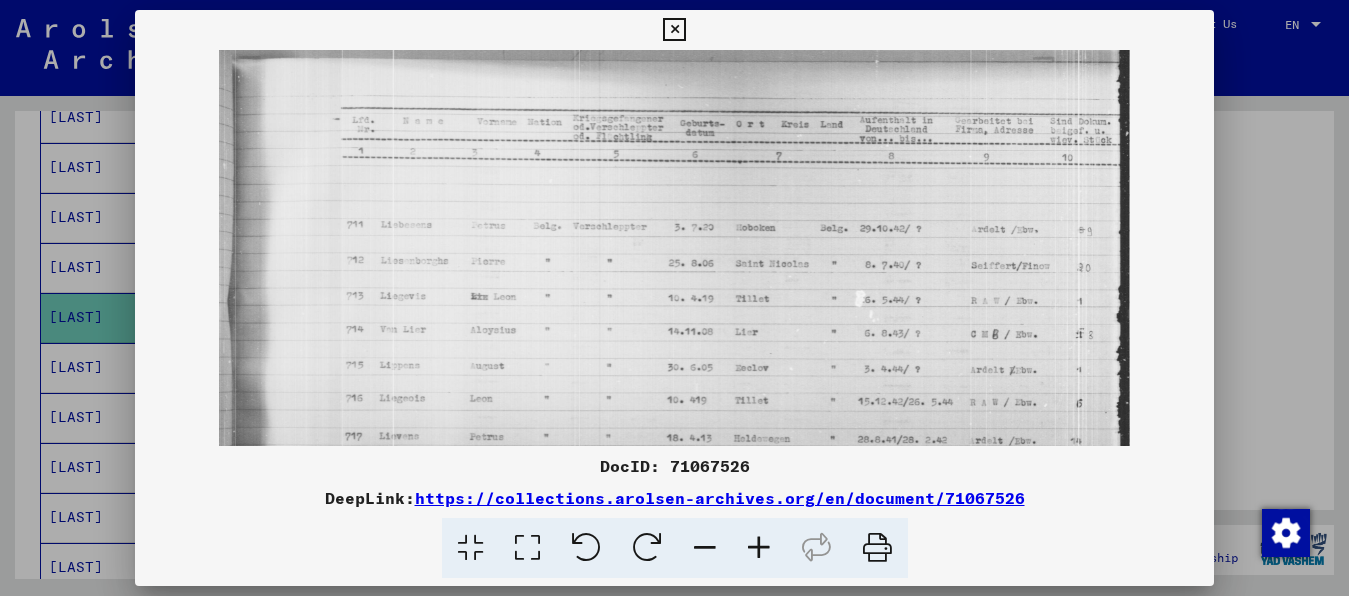 click at bounding box center (759, 548) 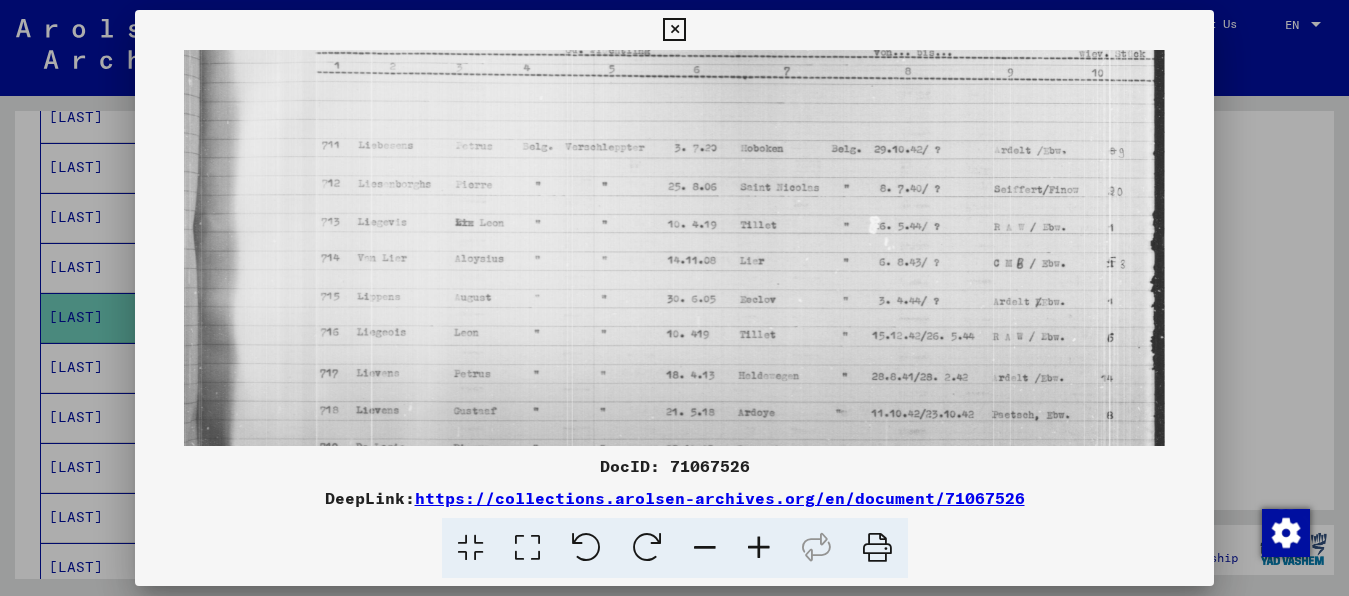scroll, scrollTop: 119, scrollLeft: 0, axis: vertical 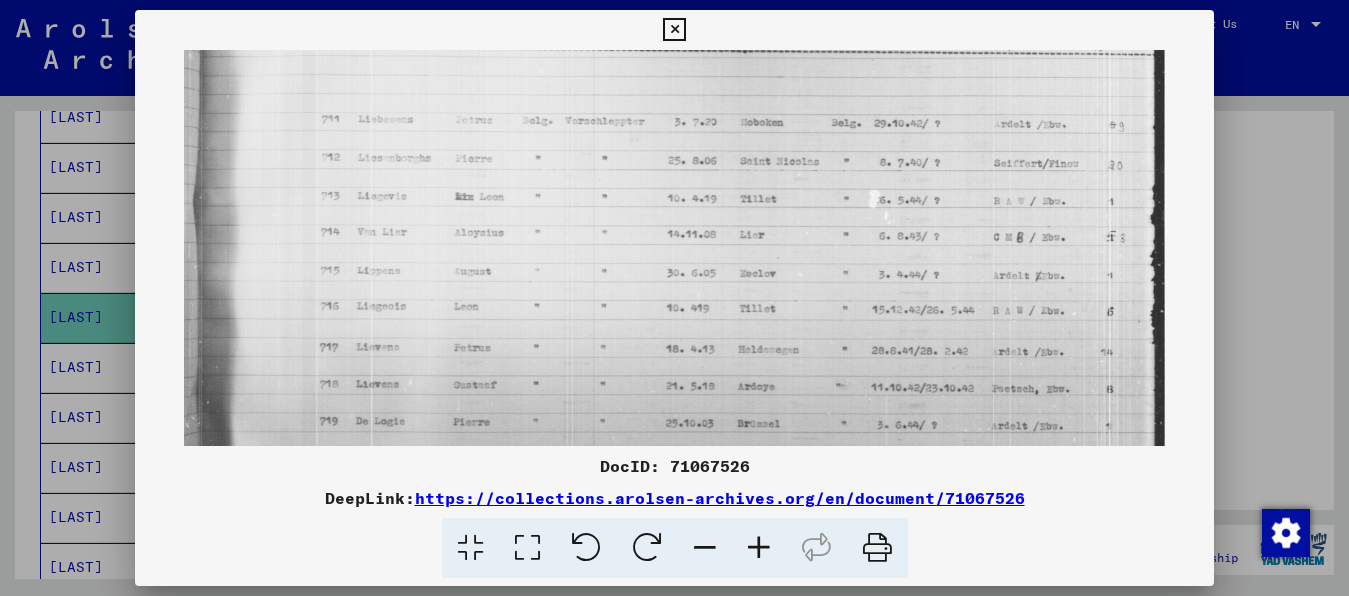 drag, startPoint x: 521, startPoint y: 357, endPoint x: 547, endPoint y: 238, distance: 121.80723 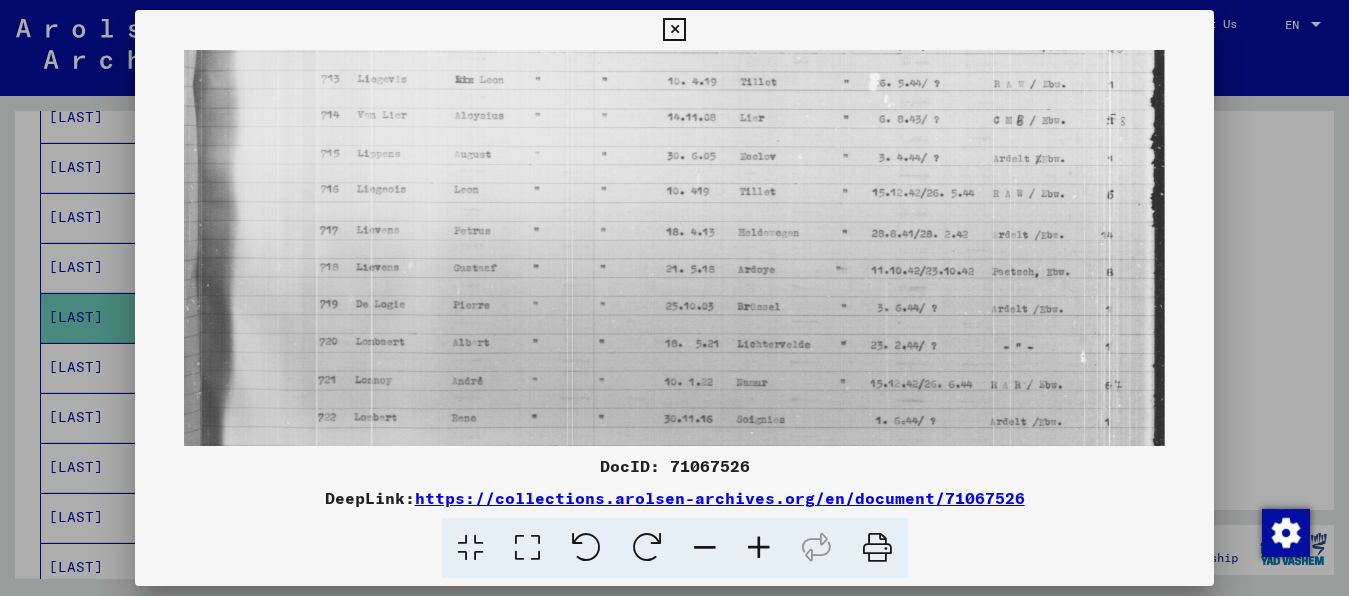 drag, startPoint x: 500, startPoint y: 295, endPoint x: 546, endPoint y: 178, distance: 125.71794 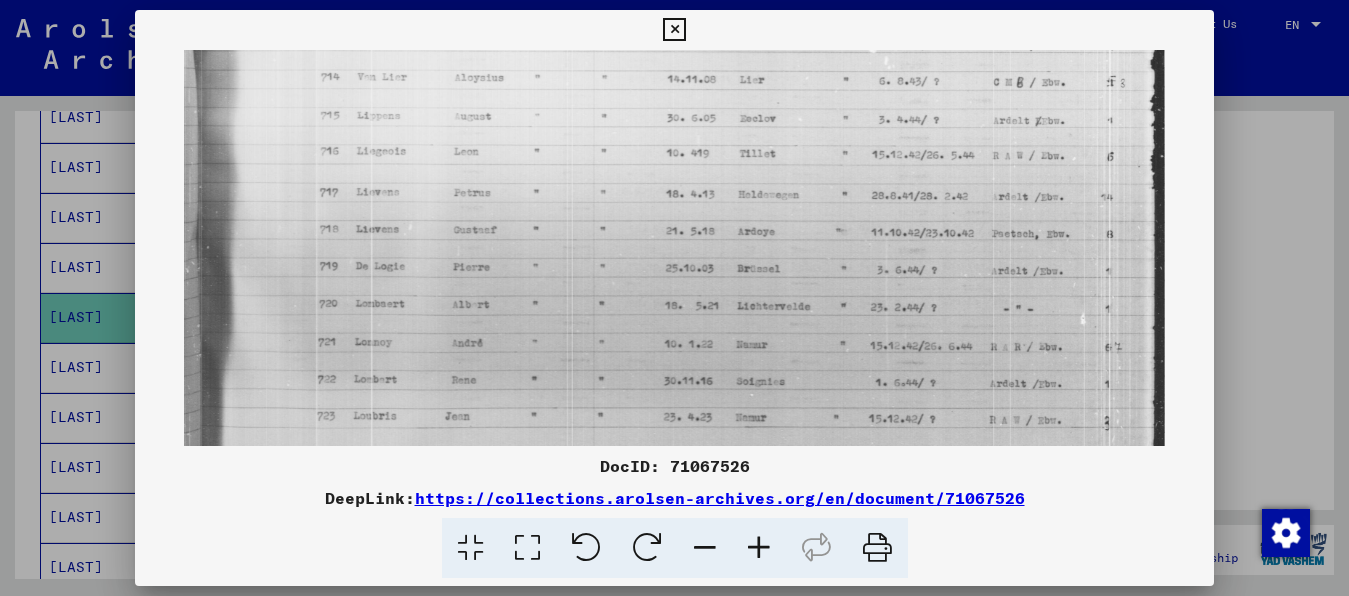 scroll, scrollTop: 300, scrollLeft: 0, axis: vertical 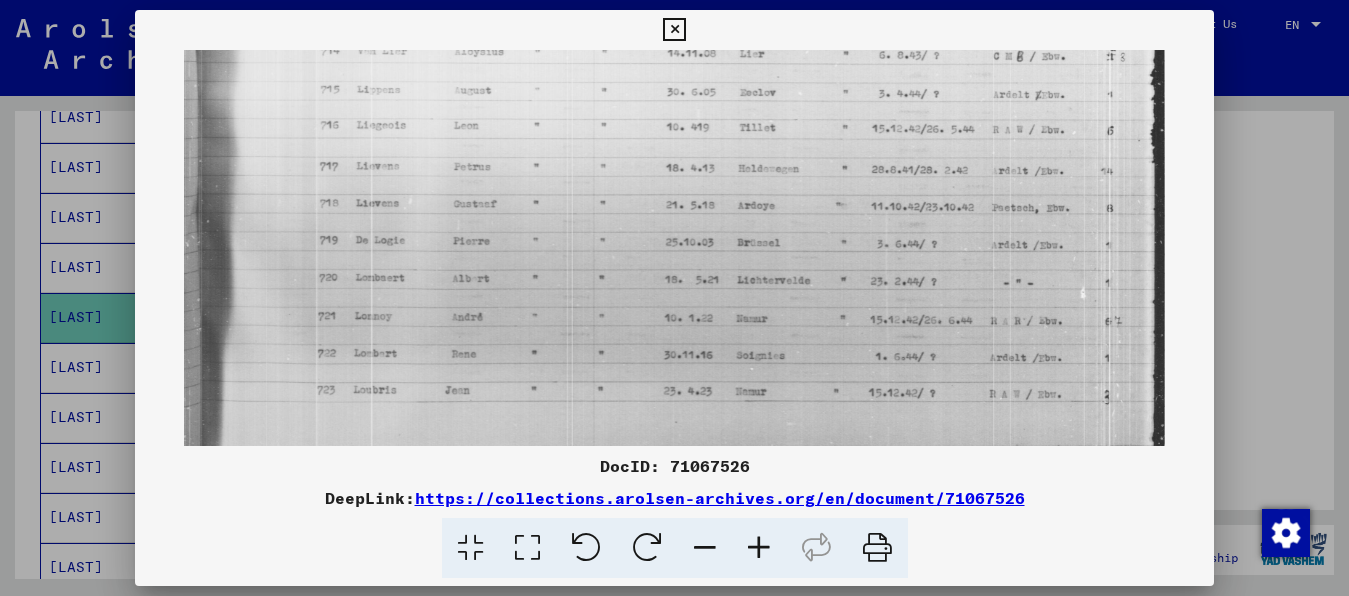 drag, startPoint x: 516, startPoint y: 319, endPoint x: 534, endPoint y: 215, distance: 105.546196 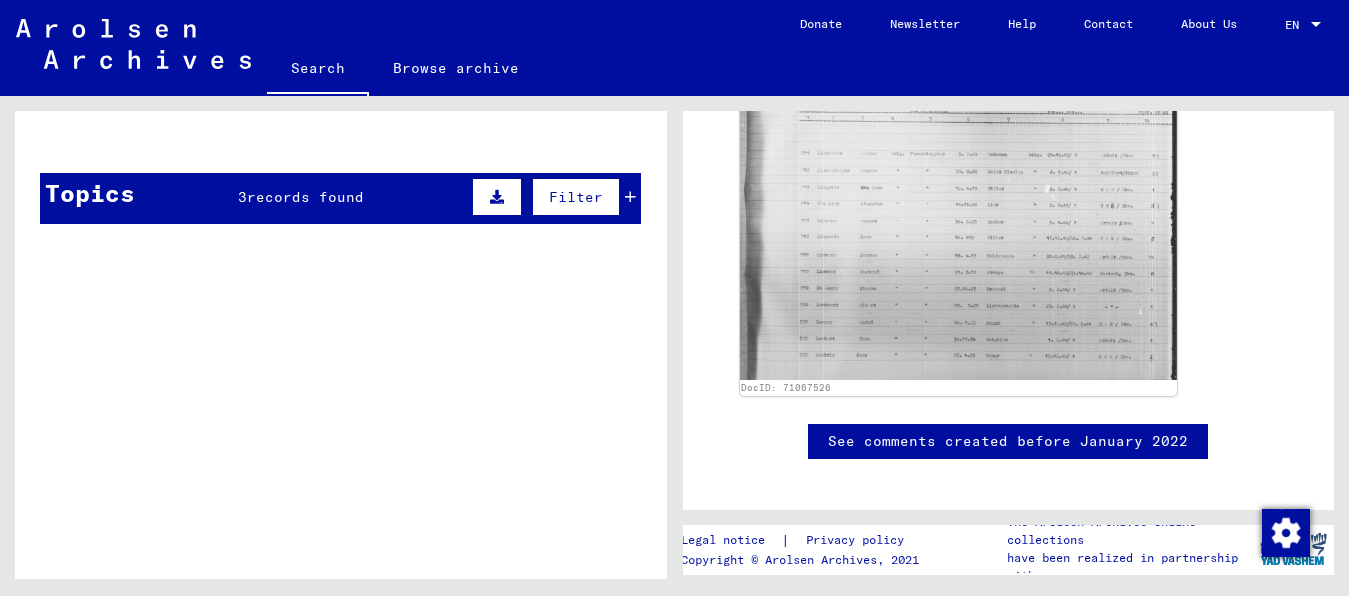 scroll, scrollTop: 1664, scrollLeft: 0, axis: vertical 